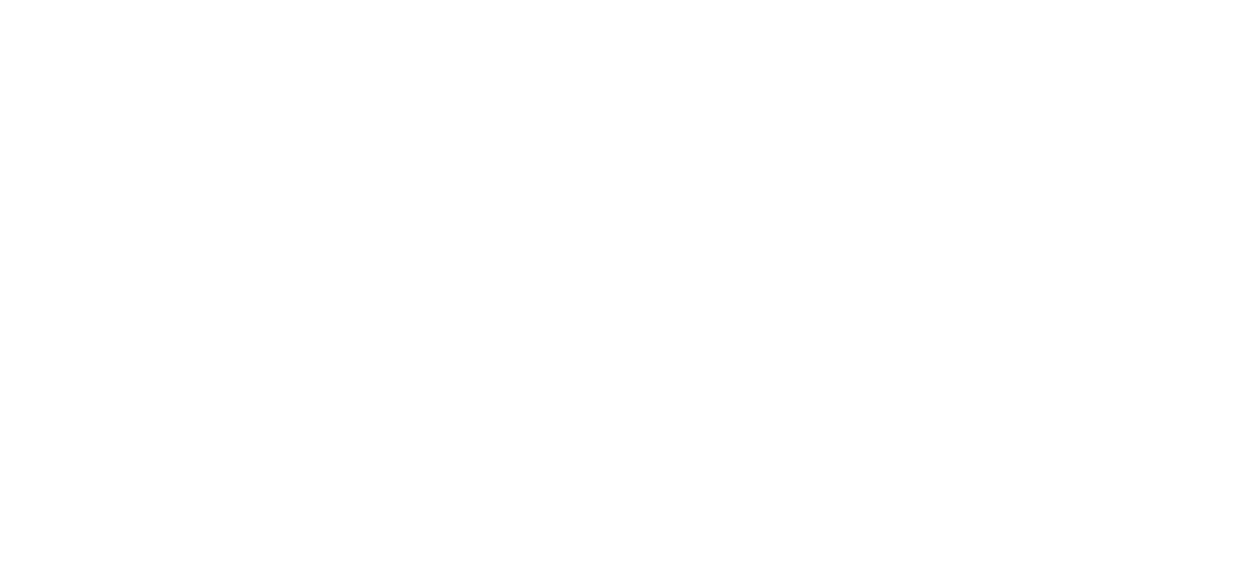 scroll, scrollTop: 0, scrollLeft: 0, axis: both 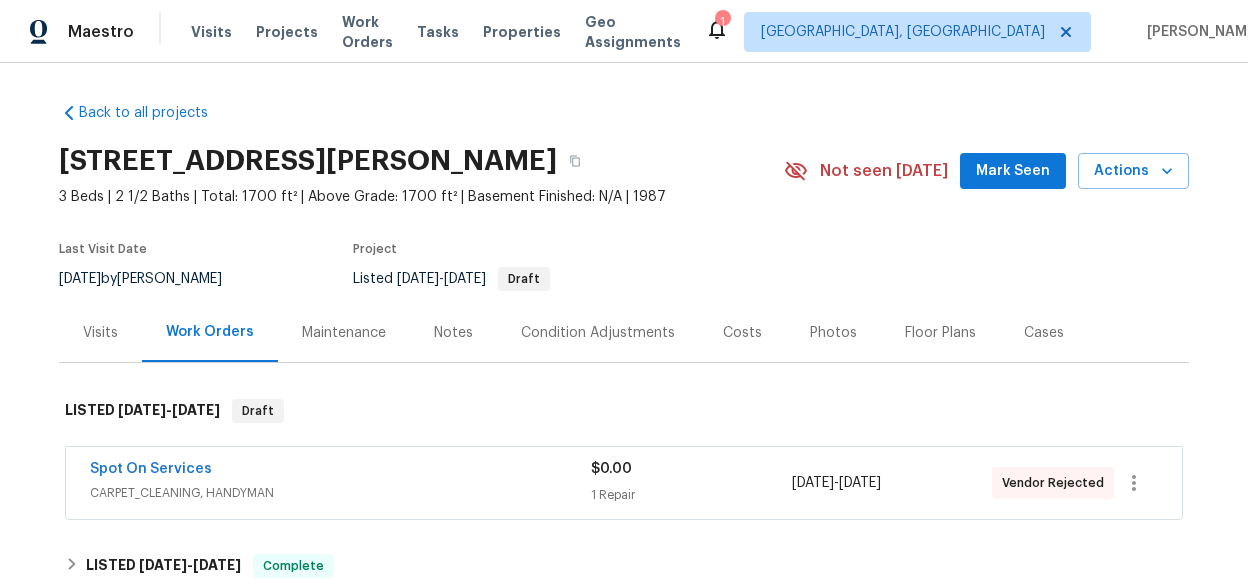click on "Visits" at bounding box center [100, 332] 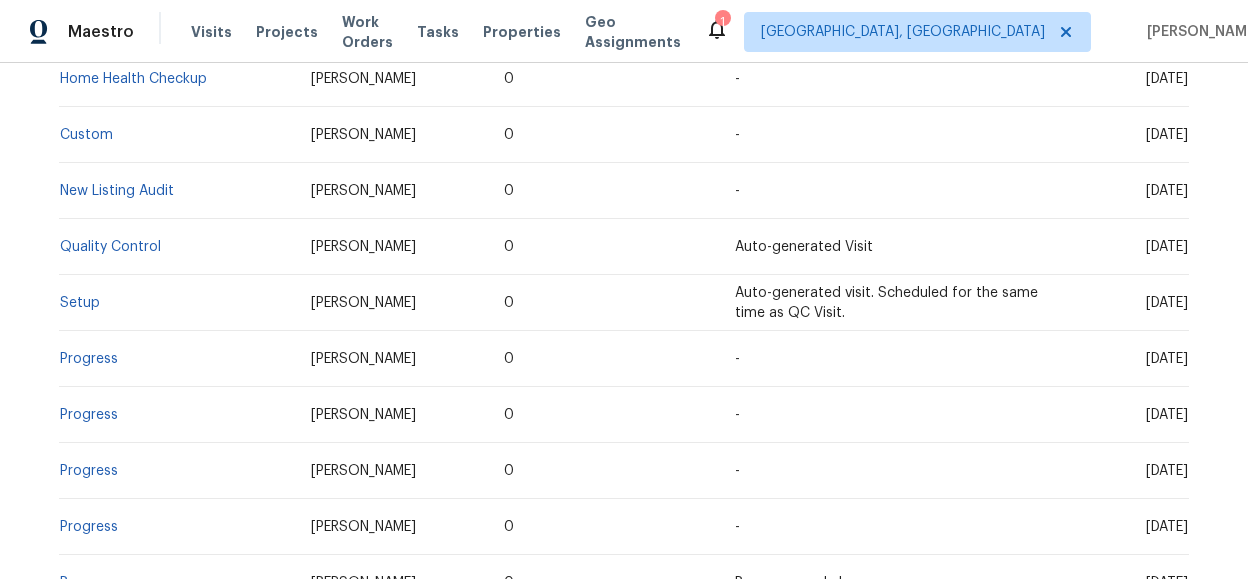 scroll, scrollTop: 700, scrollLeft: 0, axis: vertical 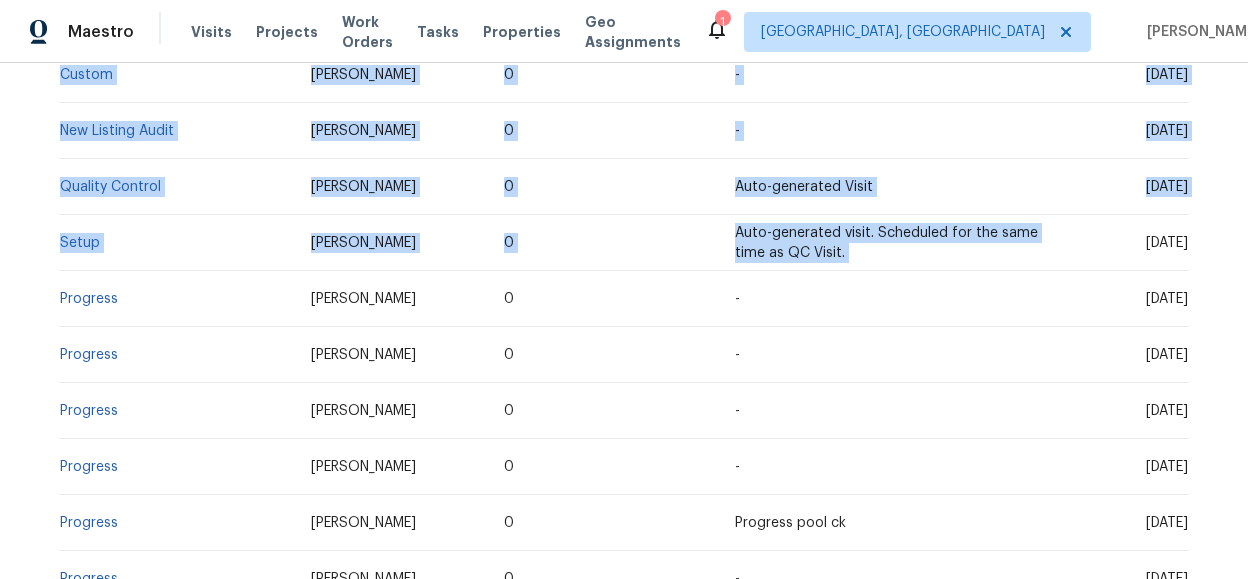 drag, startPoint x: 1198, startPoint y: 220, endPoint x: 1063, endPoint y: 225, distance: 135.09256 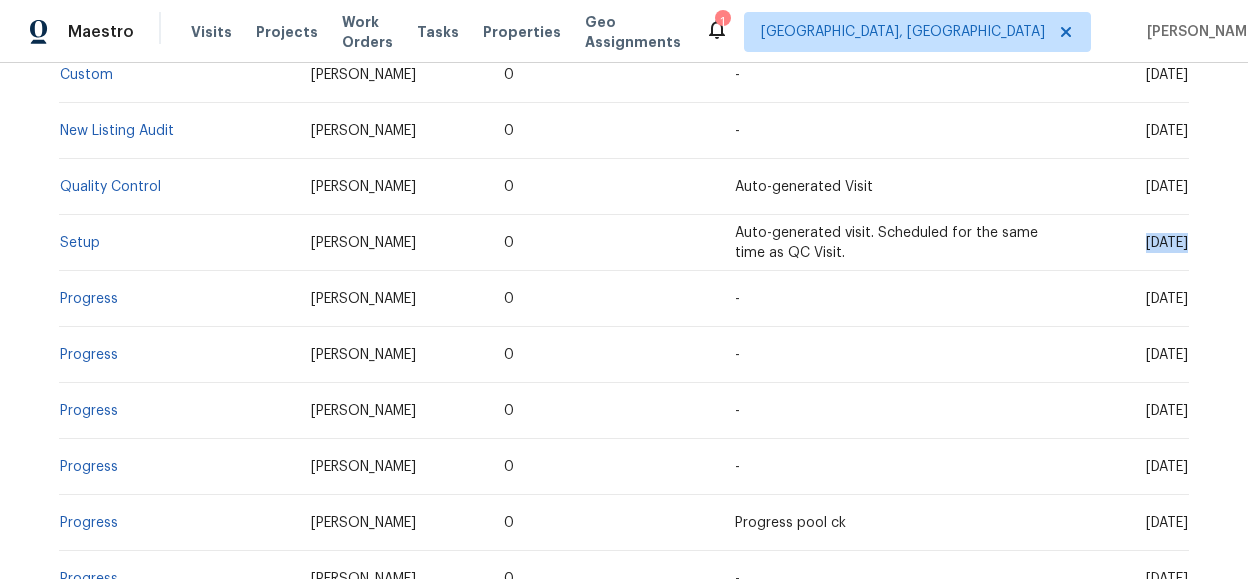 click on "Tue, May 13 2025" at bounding box center (1167, 243) 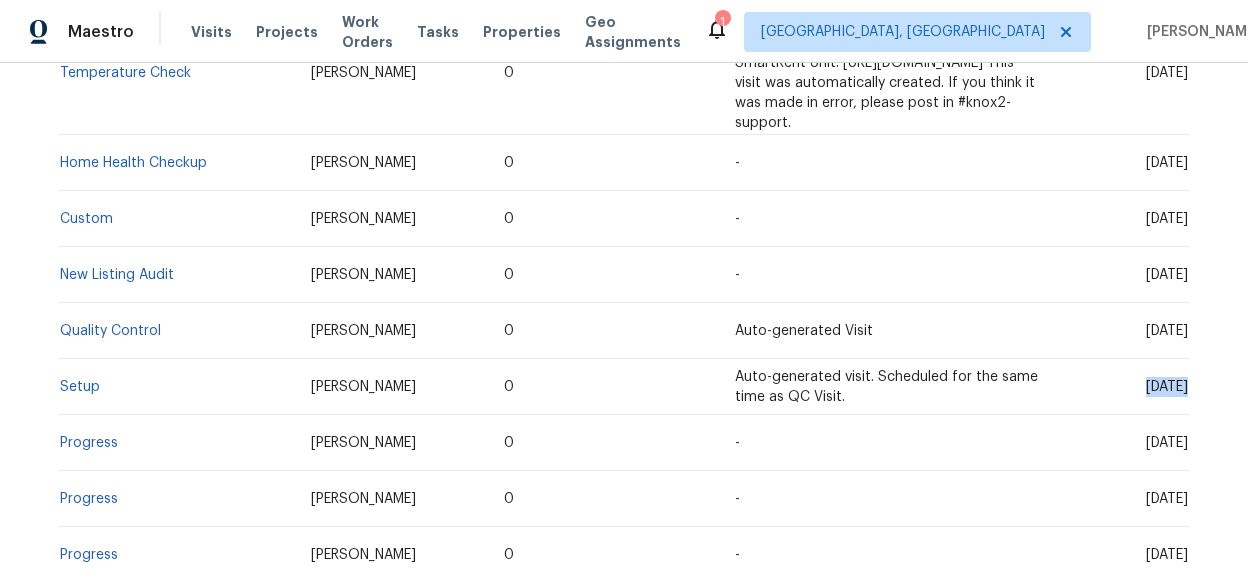 scroll, scrollTop: 600, scrollLeft: 0, axis: vertical 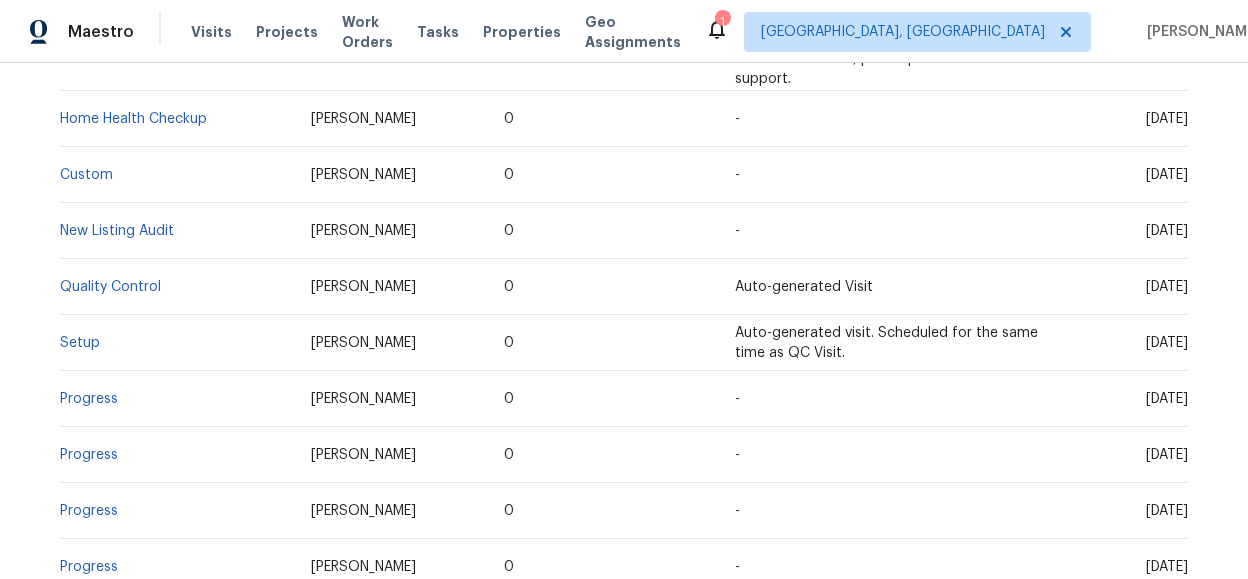 click on "Joshua Peterson" at bounding box center (392, 343) 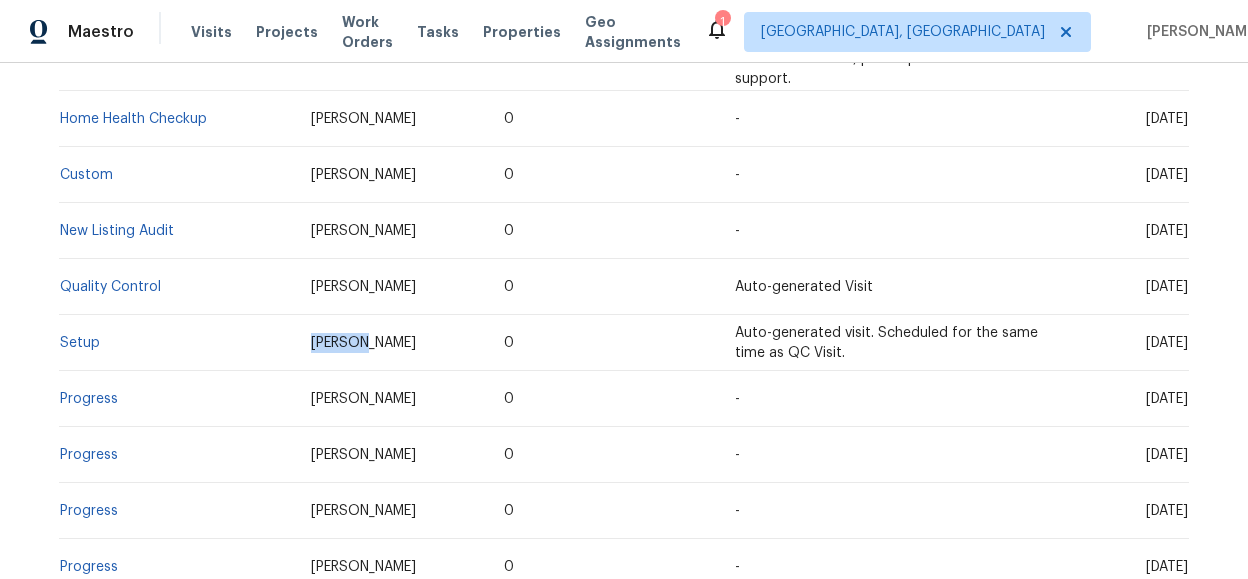 click on "Joshua Peterson" at bounding box center (392, 343) 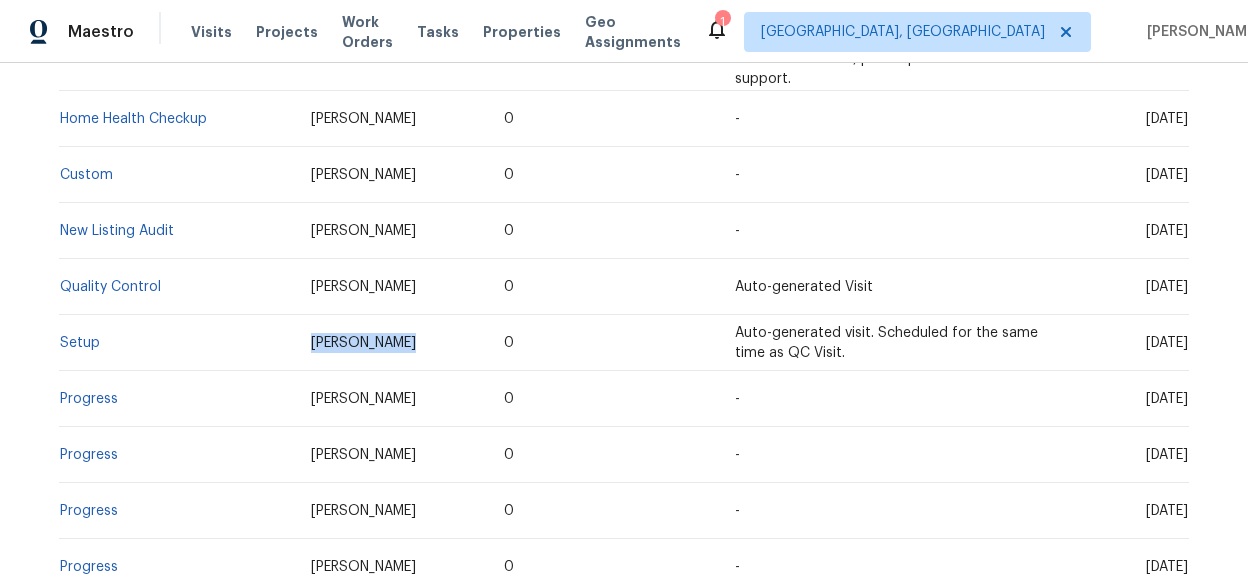 click on "Joshua Peterson" at bounding box center [363, 343] 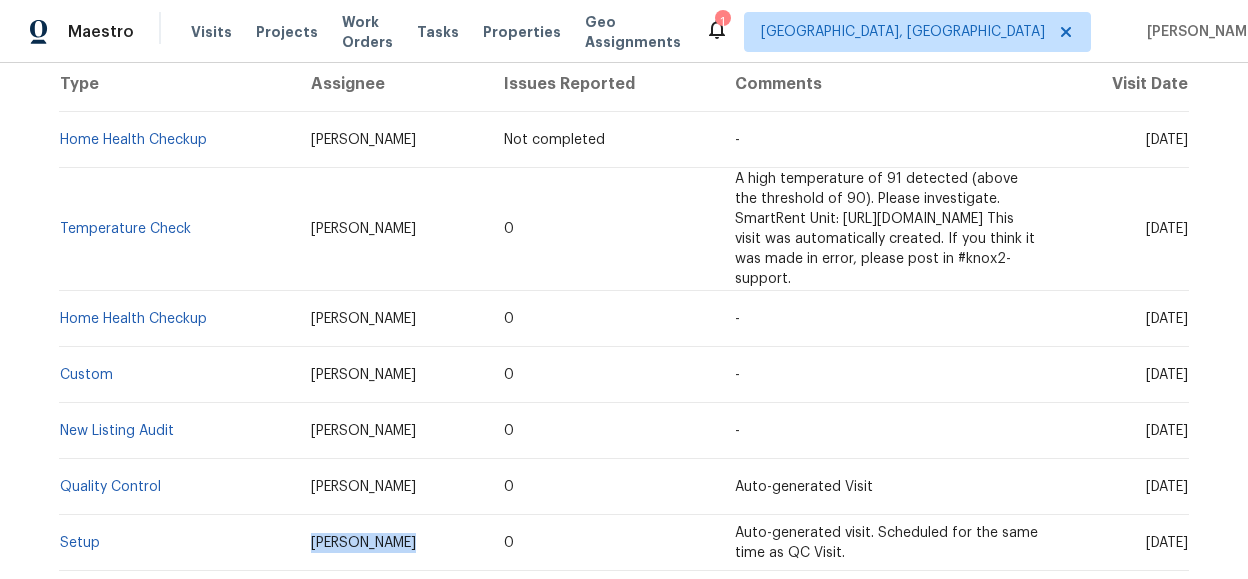 scroll, scrollTop: 300, scrollLeft: 0, axis: vertical 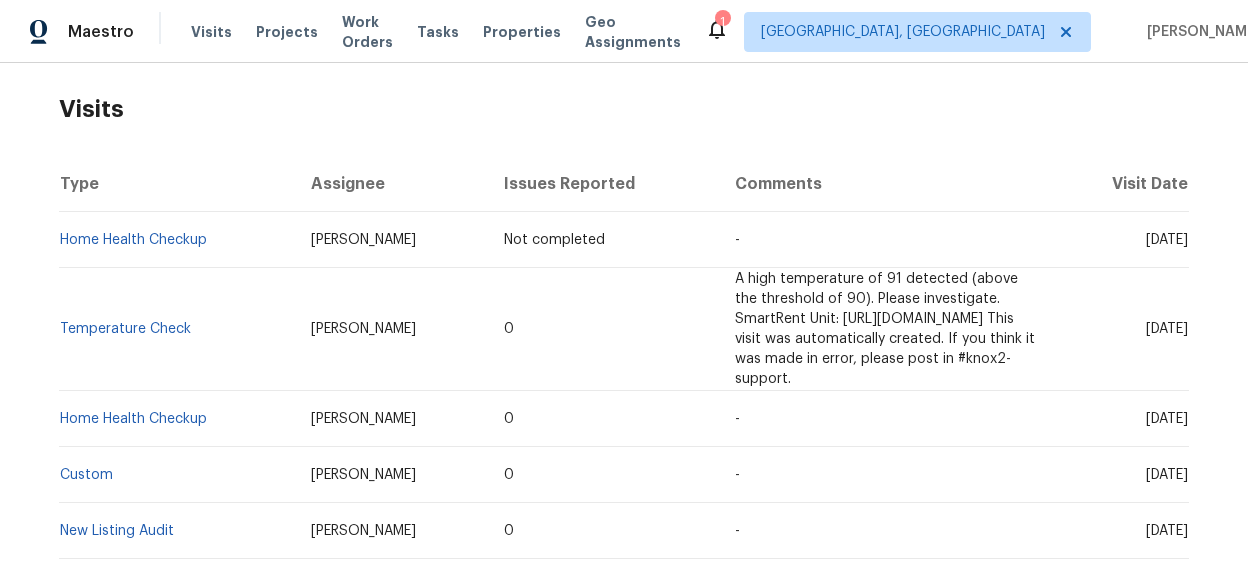click on "Joshua Peterson" at bounding box center (363, 240) 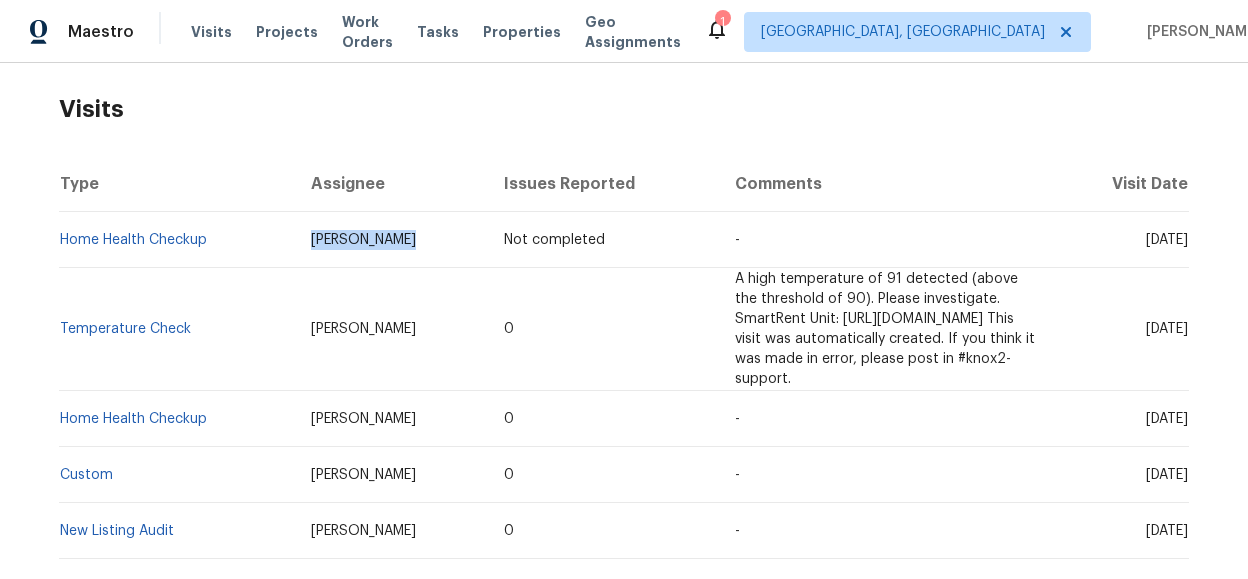 click on "Joshua Peterson" at bounding box center [363, 240] 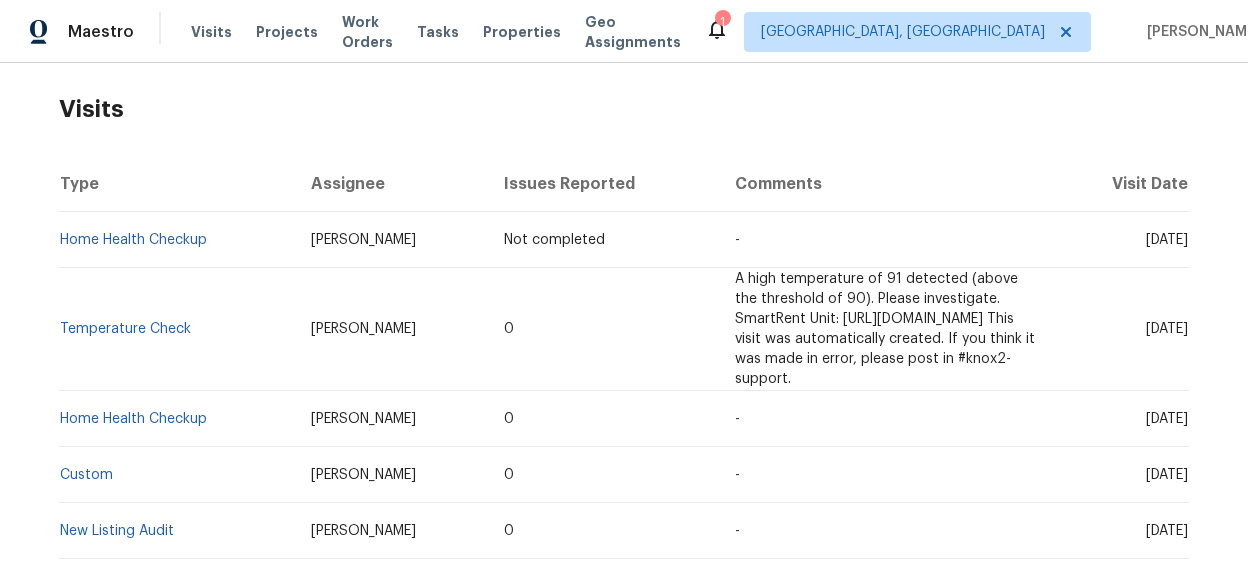 click on "[DATE]" at bounding box center [1167, 240] 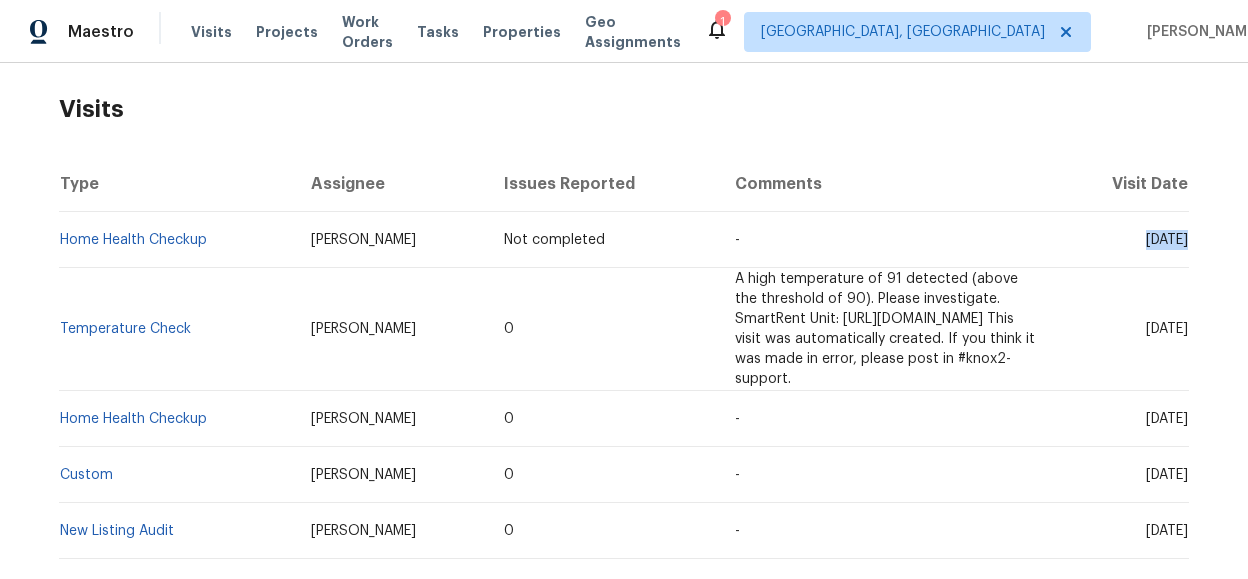 click on "[DATE]" at bounding box center [1167, 240] 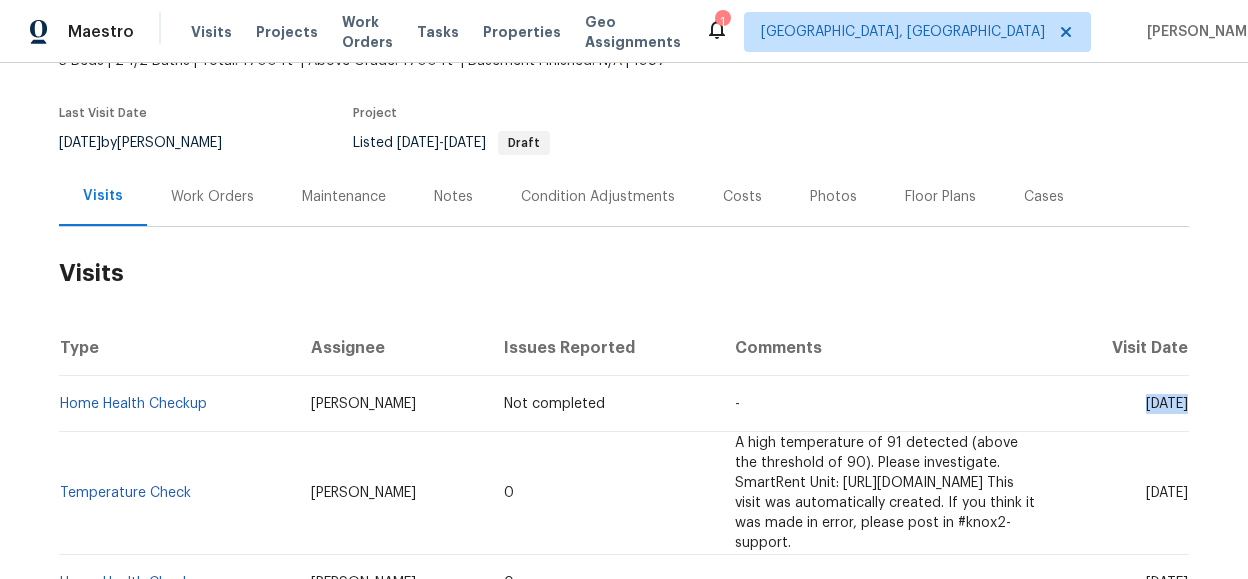 scroll, scrollTop: 0, scrollLeft: 0, axis: both 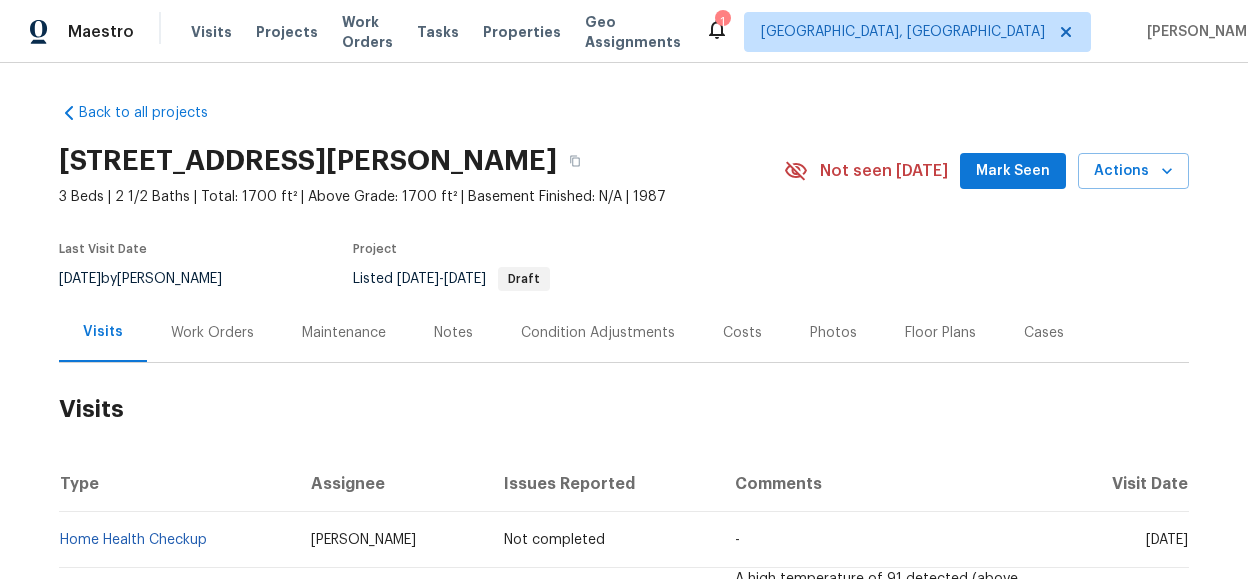 click on "Back to all projects 25083 Parkcrest Dr, Murrieta, CA 92562 3 Beds | 2 1/2 Baths | Total: 1700 ft² | Above Grade: 1700 ft² | Basement Finished: N/A | 1987 Not seen today Mark Seen Actions Last Visit Date 6/18/2025  by  Joshua Peterson   Project Listed   7/15/2025  -  7/17/2025 Draft Visits Work Orders Maintenance Notes Condition Adjustments Costs Photos Floor Plans Cases Visits Type Assignee Issues Reported Comments Visit Date Home Health Checkup Joshua Peterson Not completed - Wed, Jul 16 2025 Temperature Check Joshua Peterson 0
A high temperature of 91 detected (above the threshold of 90).
Please investigate.
SmartRent Unit: https://control.smartrent.com/manager/units/5824898/overview
This visit was automatically created. If you think it was made in error, please post in #knox2-support. Wed, Jun 18 2025 Home Health Checkup Joshua Peterson 0 - Fri, May 30 2025 Custom Joshua Peterson 0 - Thu, May 15 2025 New Listing Audit Cody Sandefur 0 - Wed, May 14 2025 Quality Control Joshua Peterson 0 Setup 0 0 -" at bounding box center (624, 321) 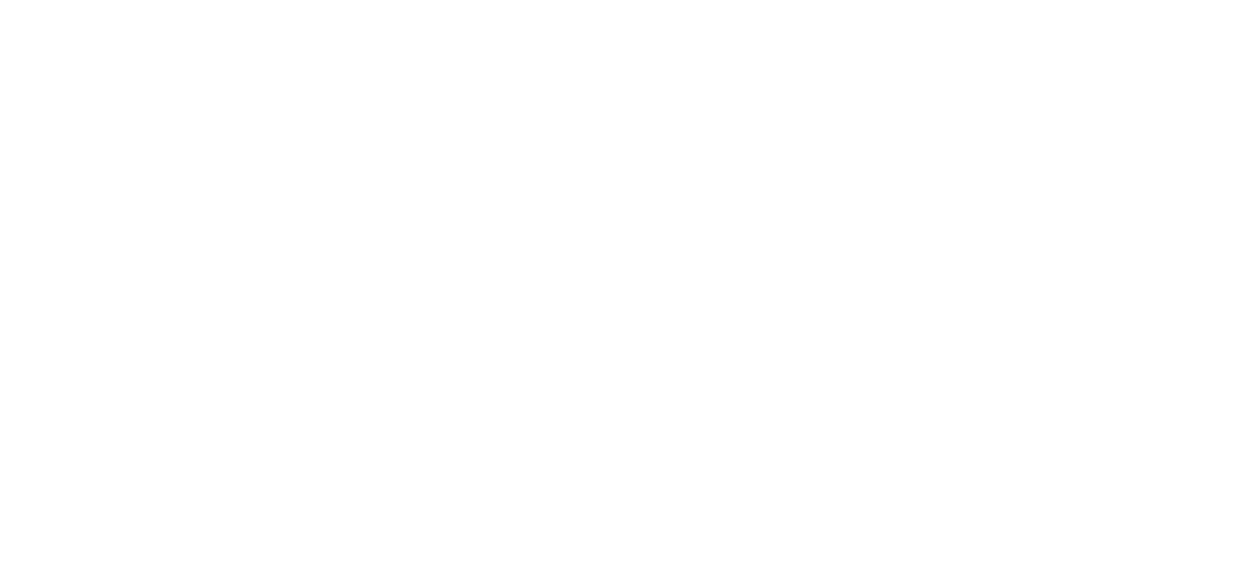 scroll, scrollTop: 0, scrollLeft: 0, axis: both 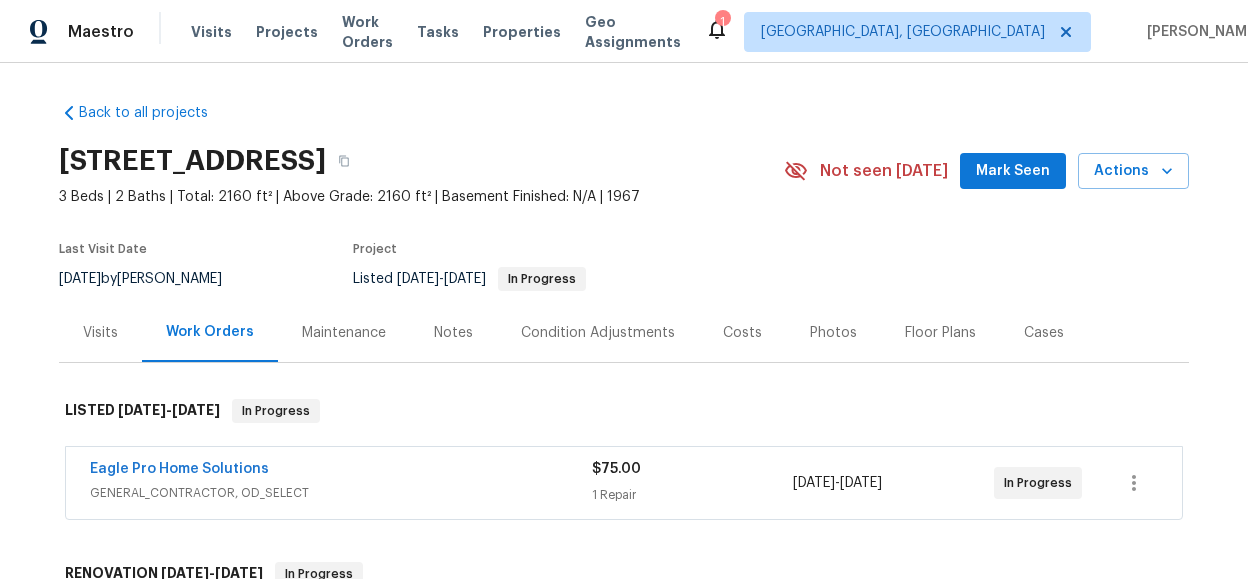 click on "Visits" at bounding box center [100, 332] 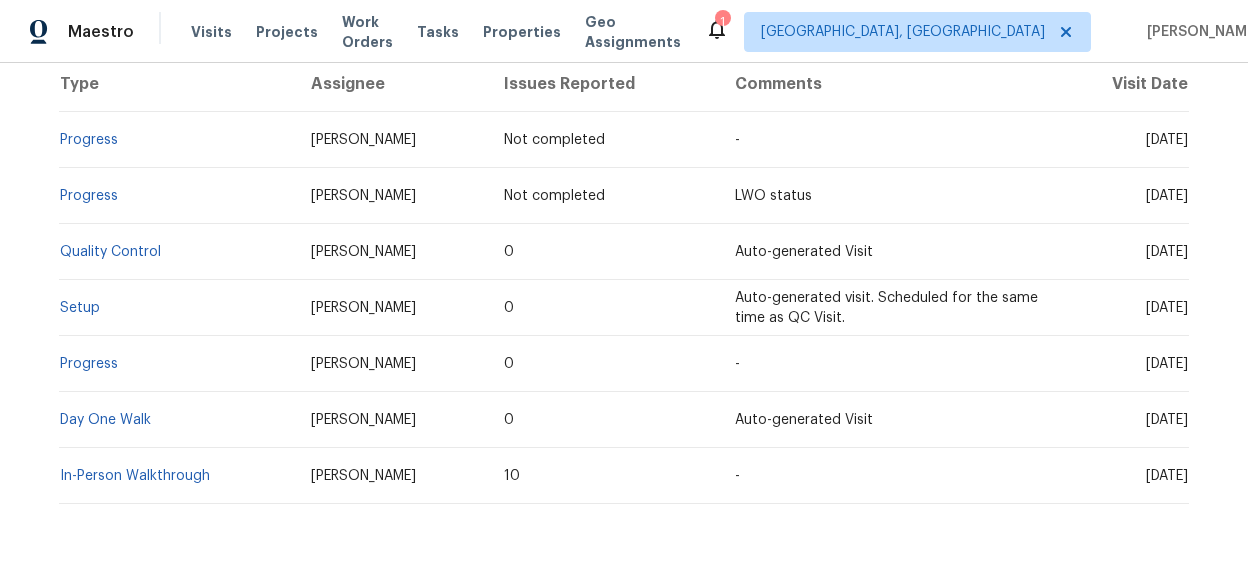 scroll, scrollTop: 476, scrollLeft: 0, axis: vertical 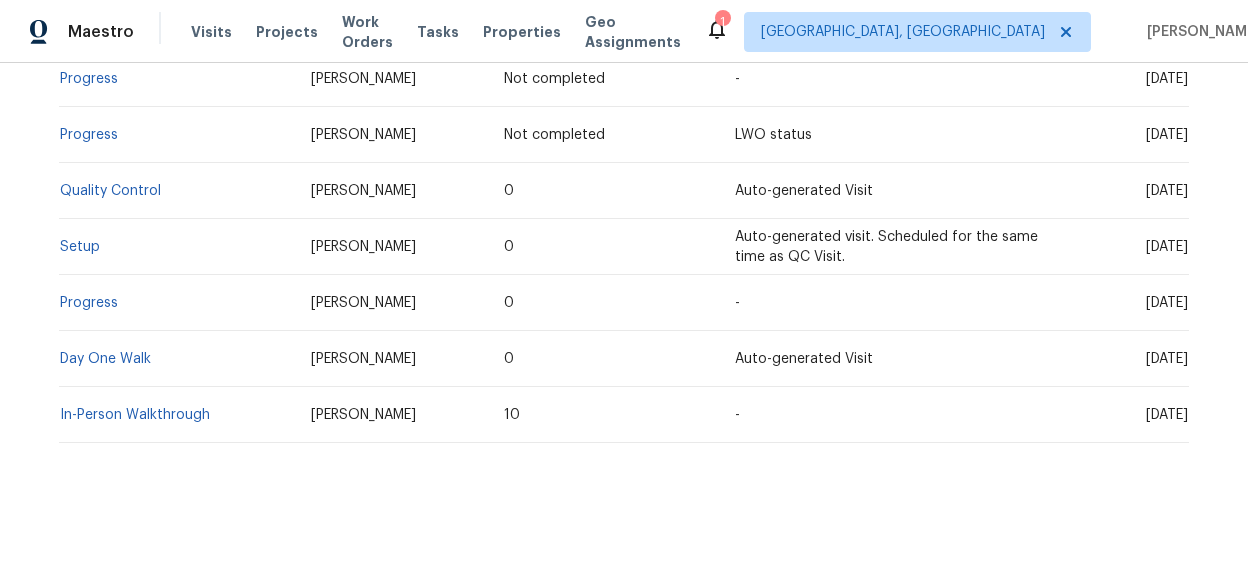 click on "[DATE]" at bounding box center [1123, 247] 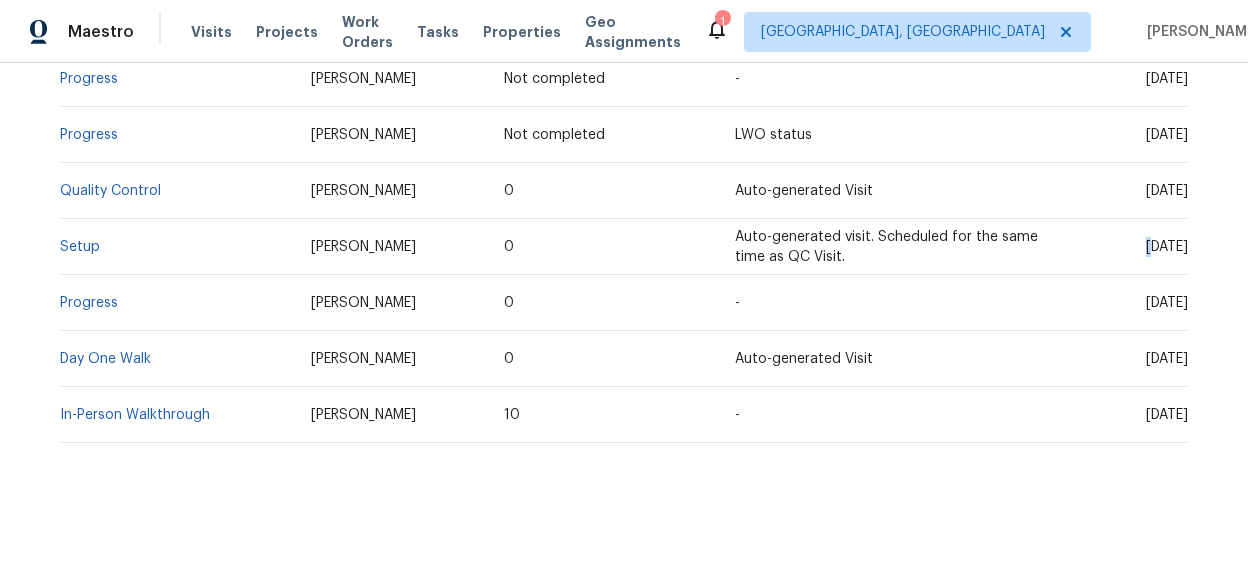 click on "[DATE]" at bounding box center [1123, 247] 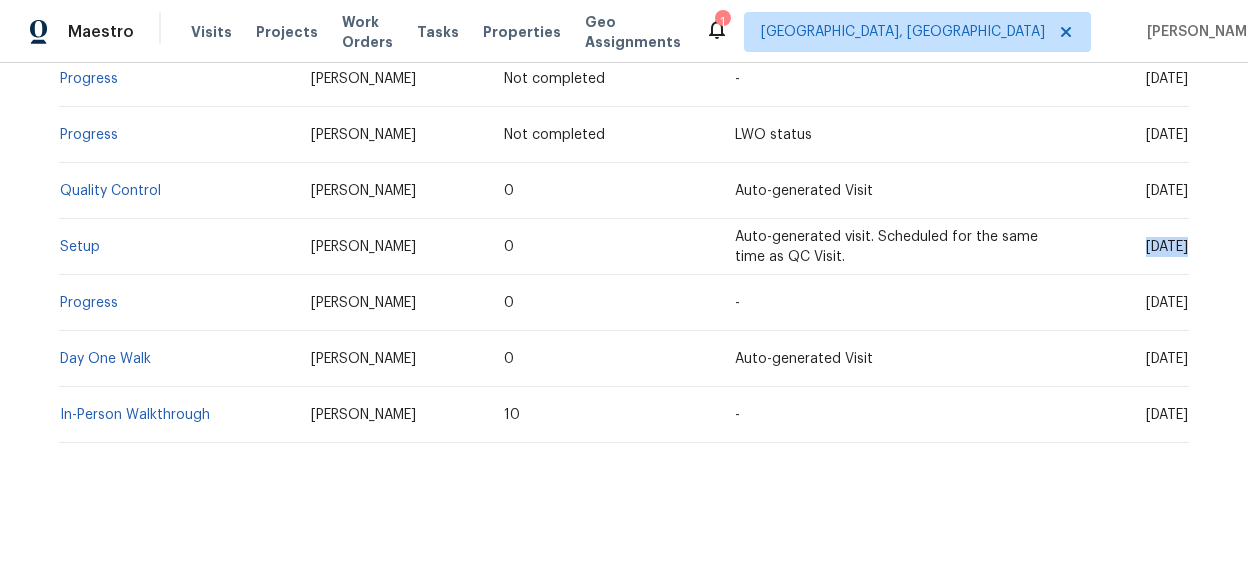 click on "[DATE]" at bounding box center [1123, 247] 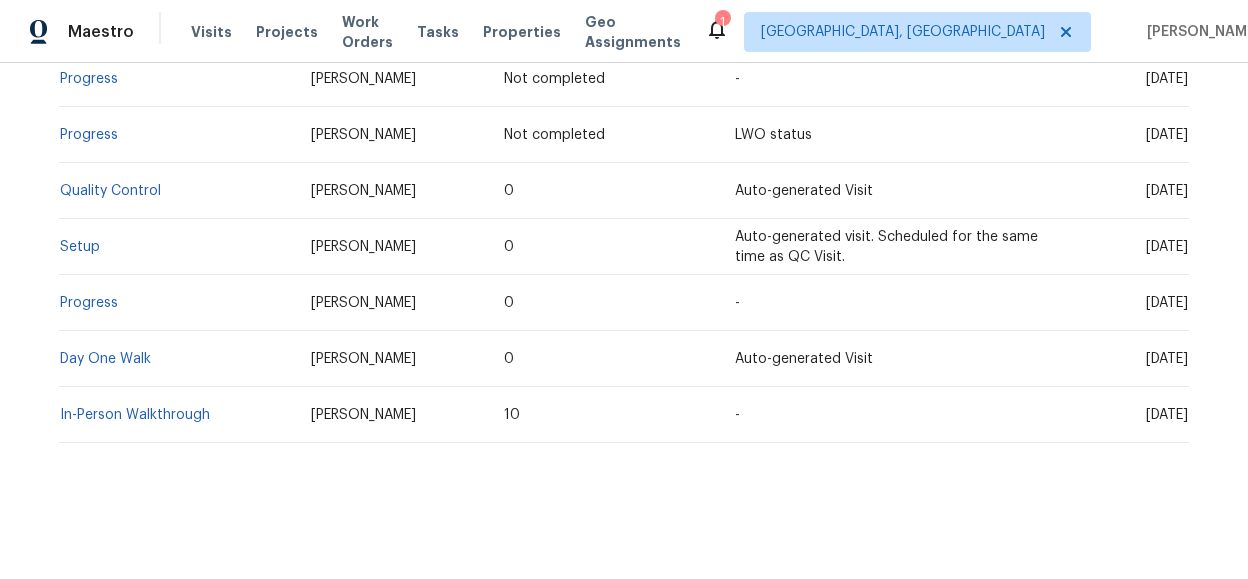 click on "[PERSON_NAME]" at bounding box center [363, 247] 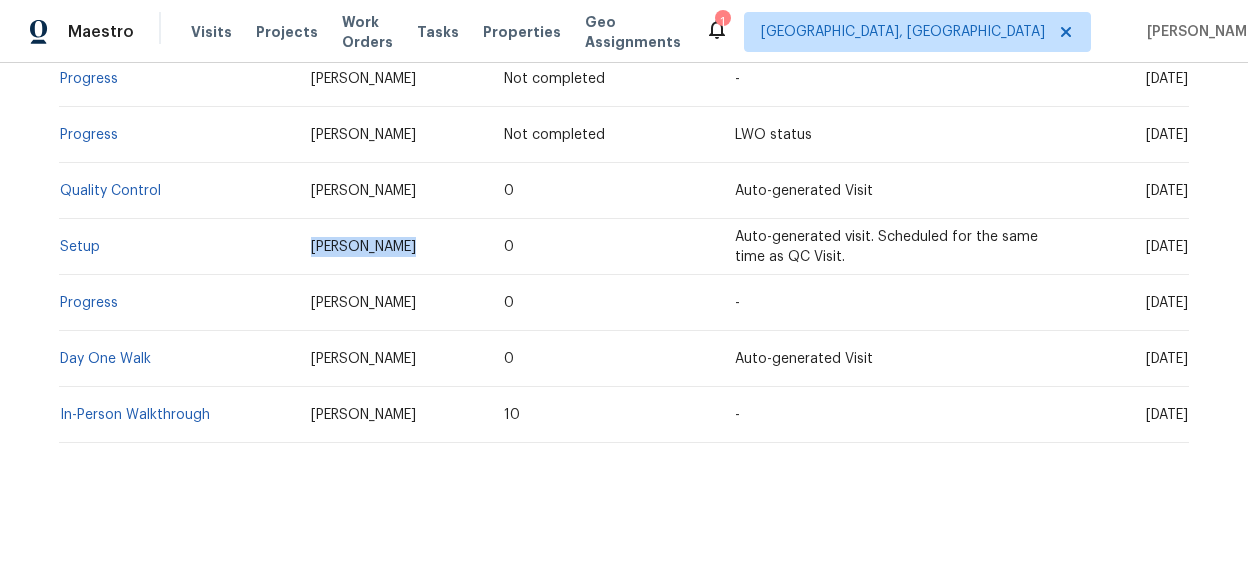 click on "[PERSON_NAME]" at bounding box center (363, 247) 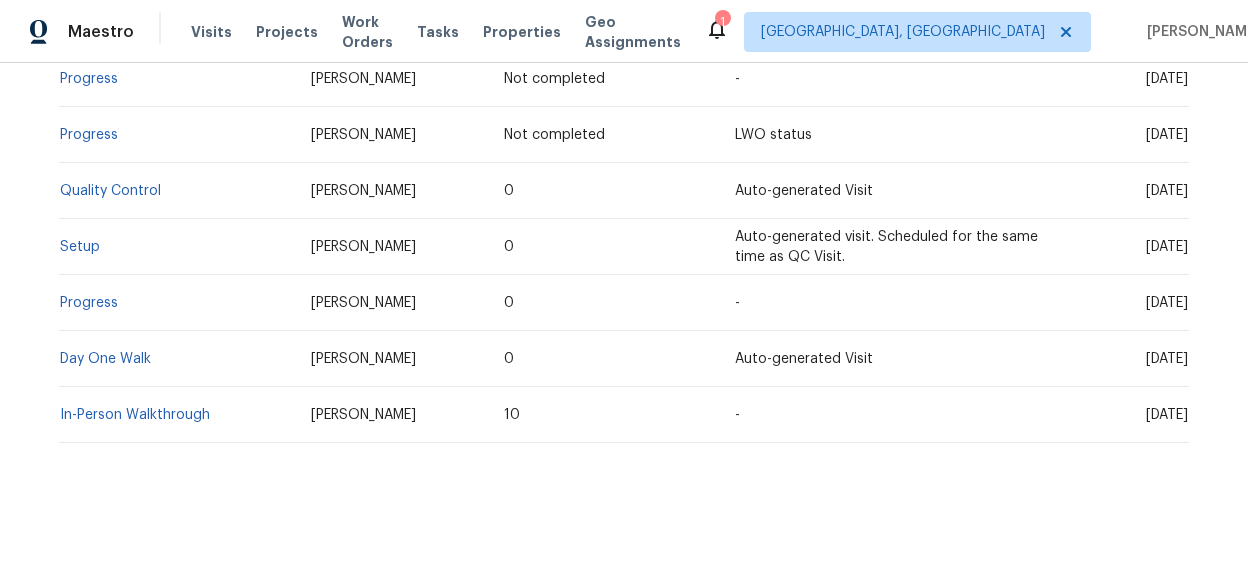 click on "Back to all projects 5024 Shadycrest Rd, Columbus, OH 43229 3 Beds | 2 Baths | Total: 2160 ft² | Above Grade: 2160 ft² | Basement Finished: N/A | 1967 Not seen today Mark Seen Actions Last Visit Date 7/14/2025  by  Dennis Neuhardt   Project Listed   7/14/2025  -  7/16/2025 In Progress Visits Work Orders Maintenance Notes Condition Adjustments Costs Photos Floor Plans Cases Visits Type Assignee Issues Reported Comments Visit Date Progress Keith Hollingsworth Not completed - Thu, Jul 17 2025 Progress Keith Hollingsworth Not completed LWO status Wed, Jul 16 2025 Quality Control Keith Hollingsworth 0 Auto-generated Visit Mon, Jul 14 2025 Setup Dennis Neuhardt 0 Auto-generated visit. Scheduled for the same time as QC Visit. Mon, Jul 14 2025 Progress Keith Hollingsworth 0 - Fri, Jul 11 2025 Day One Walk Keith Hollingsworth 0 Auto-generated Visit Wed, Jul 02 2025 In-Person Walkthrough Keith Hollingsworth 10 - Wed, Jun 11 2025" at bounding box center (624, 321) 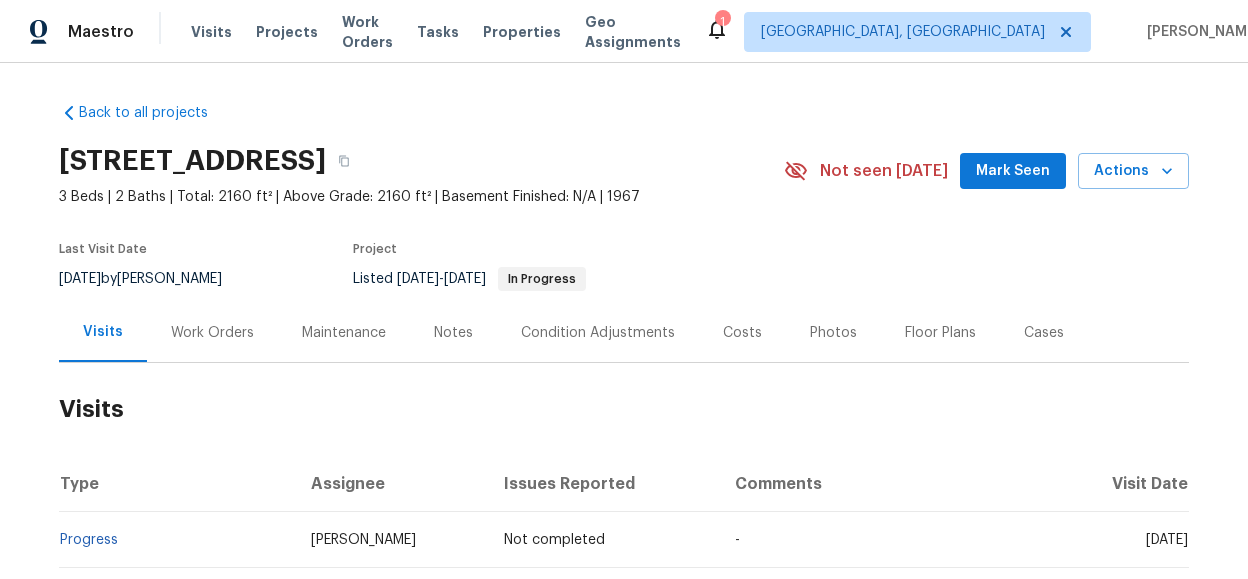 scroll, scrollTop: 200, scrollLeft: 0, axis: vertical 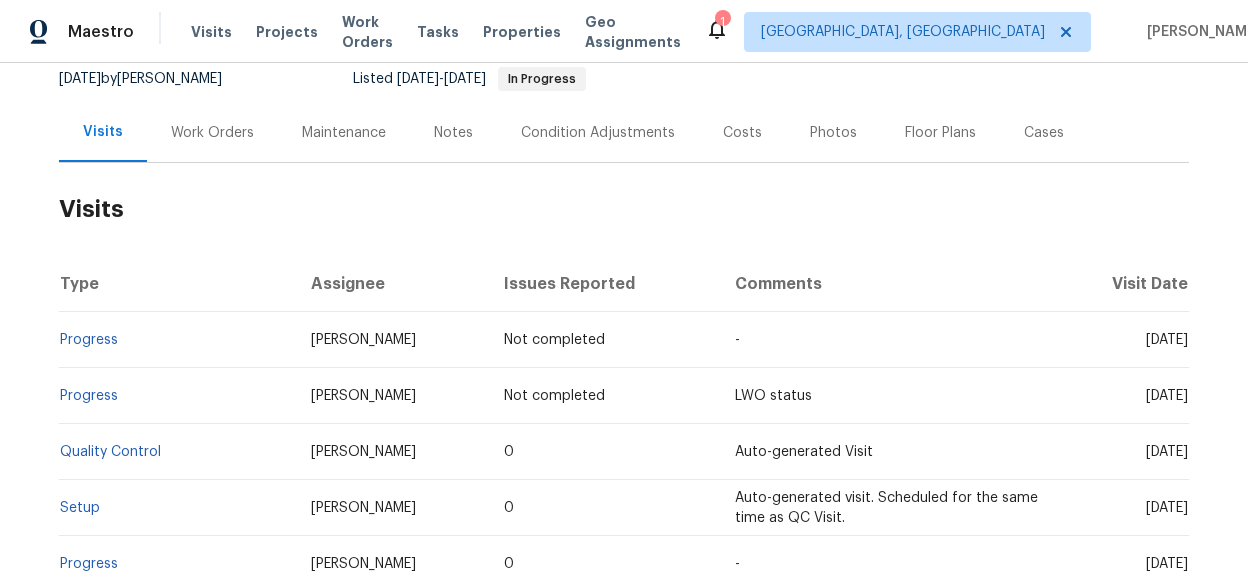 click on "[PERSON_NAME]" at bounding box center [363, 340] 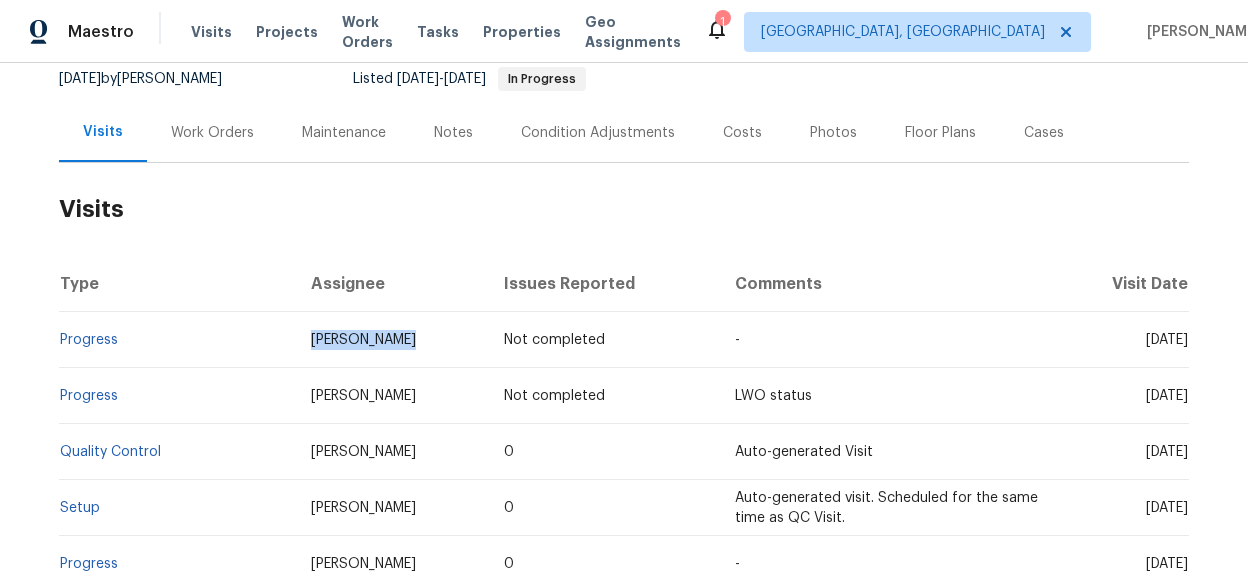 click on "[PERSON_NAME]" at bounding box center [392, 340] 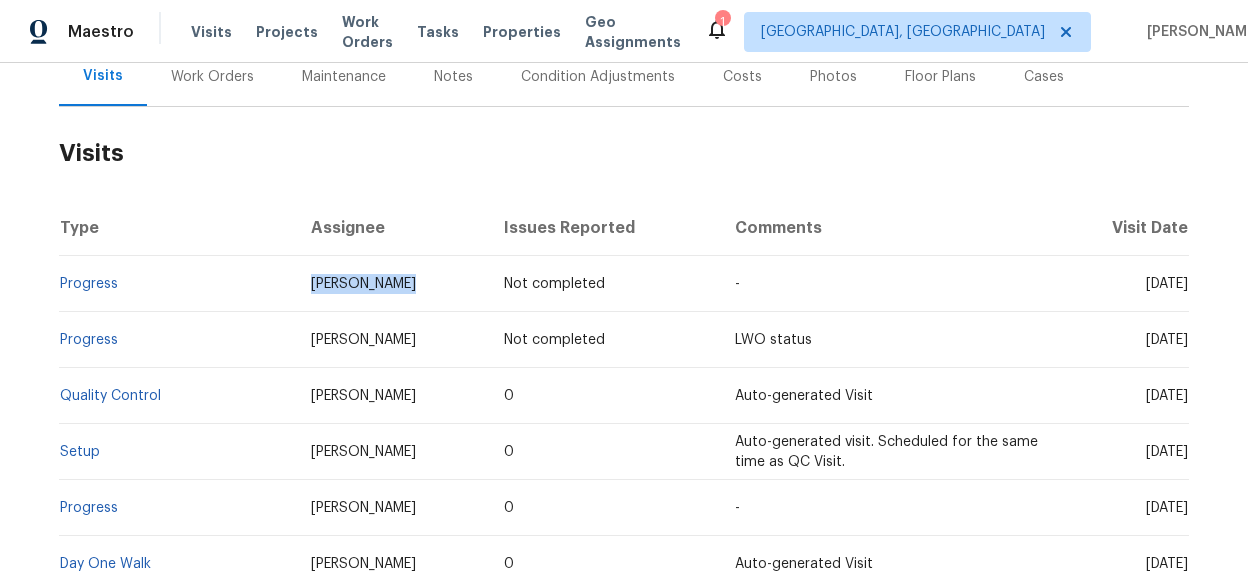 scroll, scrollTop: 300, scrollLeft: 0, axis: vertical 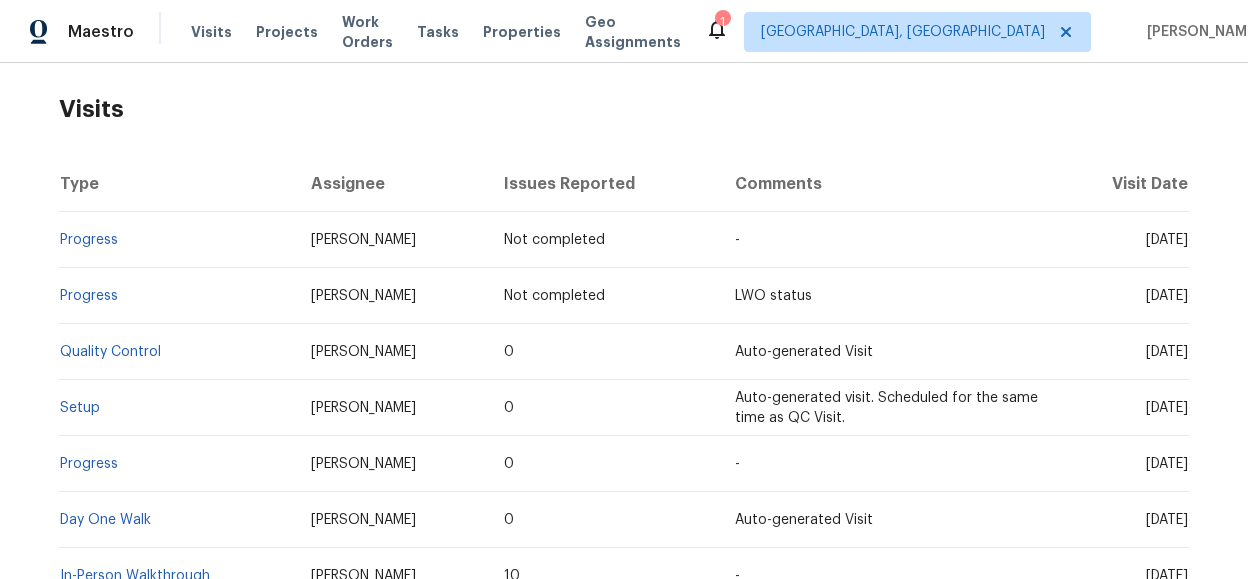 click on "Back to all projects 5024 Shadycrest Rd, Columbus, OH 43229 3 Beds | 2 Baths | Total: 2160 ft² | Above Grade: 2160 ft² | Basement Finished: N/A | 1967 Not seen today Mark Seen Actions Last Visit Date 7/14/2025  by  Dennis Neuhardt   Project Listed   7/14/2025  -  7/16/2025 In Progress Visits Work Orders Maintenance Notes Condition Adjustments Costs Photos Floor Plans Cases Visits Type Assignee Issues Reported Comments Visit Date Progress Keith Hollingsworth Not completed - Thu, Jul 17 2025 Progress Keith Hollingsworth Not completed LWO status Wed, Jul 16 2025 Quality Control Keith Hollingsworth 0 Auto-generated Visit Mon, Jul 14 2025 Setup Dennis Neuhardt 0 Auto-generated visit. Scheduled for the same time as QC Visit. Mon, Jul 14 2025 Progress Keith Hollingsworth 0 - Fri, Jul 11 2025 Day One Walk Keith Hollingsworth 0 Auto-generated Visit Wed, Jul 02 2025 In-Person Walkthrough Keith Hollingsworth 10 - Wed, Jun 11 2025" at bounding box center [624, 321] 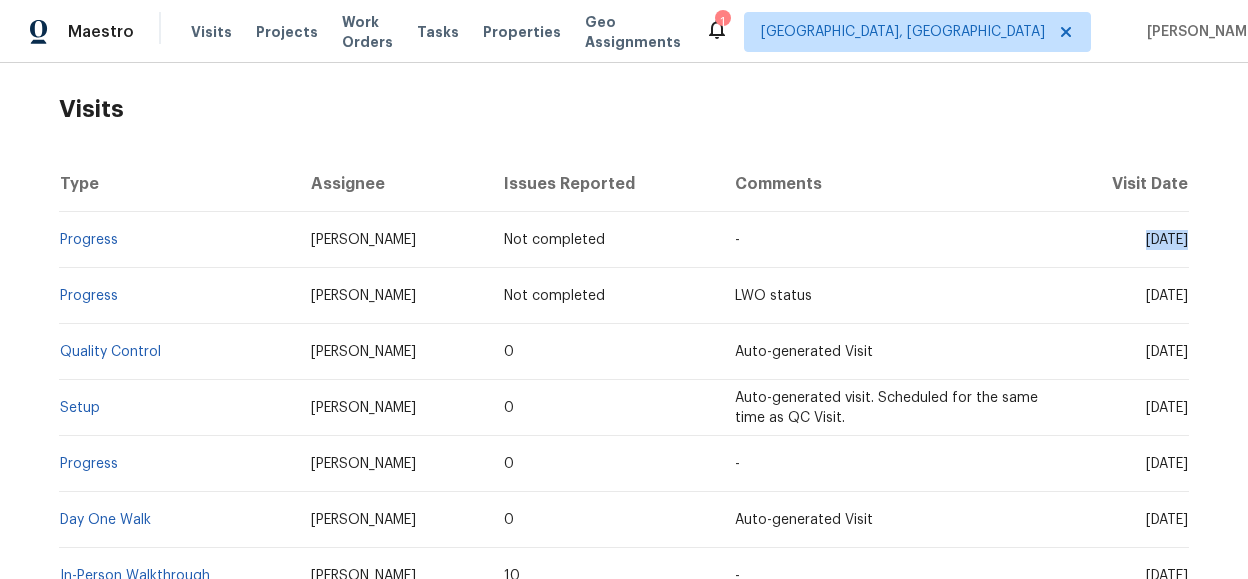 click on "[DATE]" at bounding box center (1123, 240) 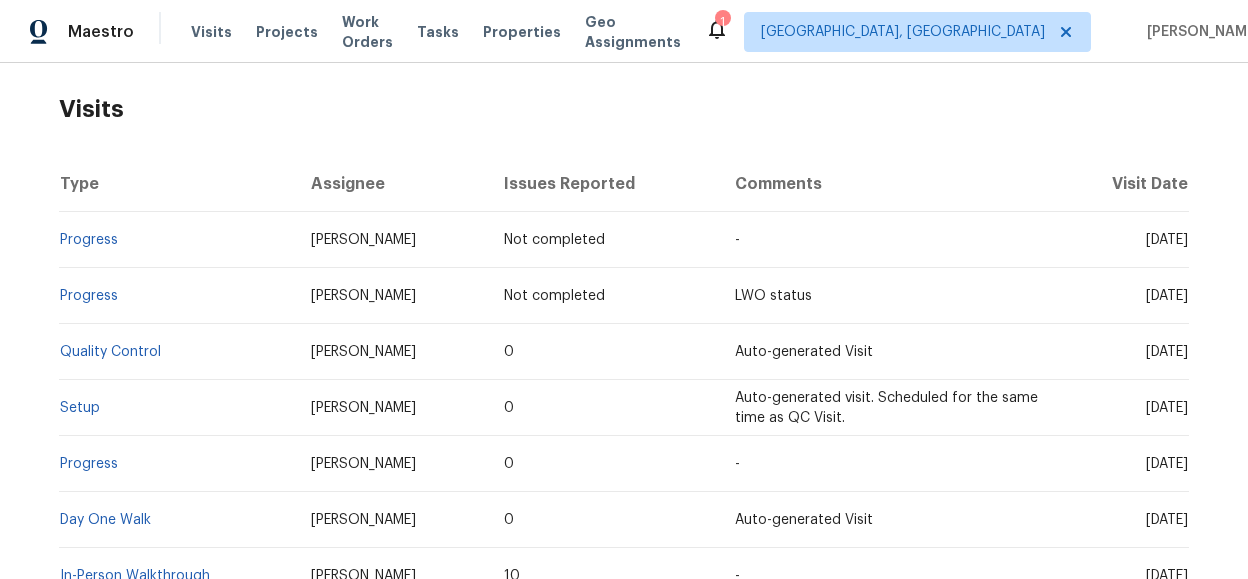 click on "Back to all projects 5024 Shadycrest Rd, Columbus, OH 43229 3 Beds | 2 Baths | Total: 2160 ft² | Above Grade: 2160 ft² | Basement Finished: N/A | 1967 Not seen today Mark Seen Actions Last Visit Date 7/14/2025  by  Dennis Neuhardt   Project Listed   7/14/2025  -  7/16/2025 In Progress Visits Work Orders Maintenance Notes Condition Adjustments Costs Photos Floor Plans Cases Visits Type Assignee Issues Reported Comments Visit Date Progress Keith Hollingsworth Not completed - Thu, Jul 17 2025 Progress Keith Hollingsworth Not completed LWO status Wed, Jul 16 2025 Quality Control Keith Hollingsworth 0 Auto-generated Visit Mon, Jul 14 2025 Setup Dennis Neuhardt 0 Auto-generated visit. Scheduled for the same time as QC Visit. Mon, Jul 14 2025 Progress Keith Hollingsworth 0 - Fri, Jul 11 2025 Day One Walk Keith Hollingsworth 0 Auto-generated Visit Wed, Jul 02 2025 In-Person Walkthrough Keith Hollingsworth 10 - Wed, Jun 11 2025" at bounding box center [624, 321] 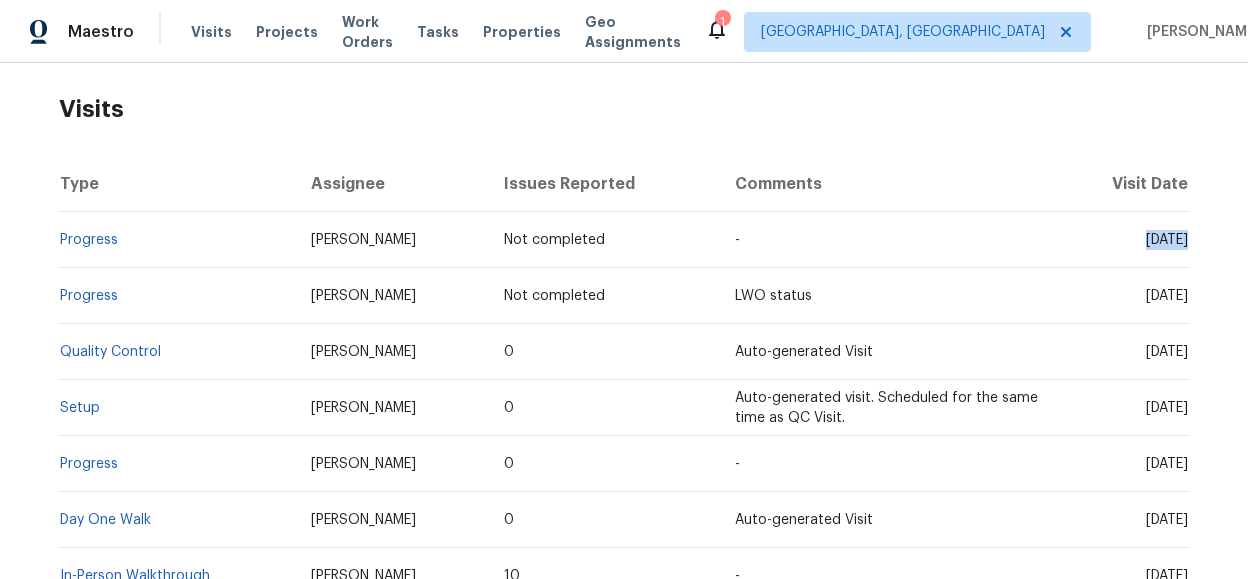 click on "[DATE]" at bounding box center [1167, 240] 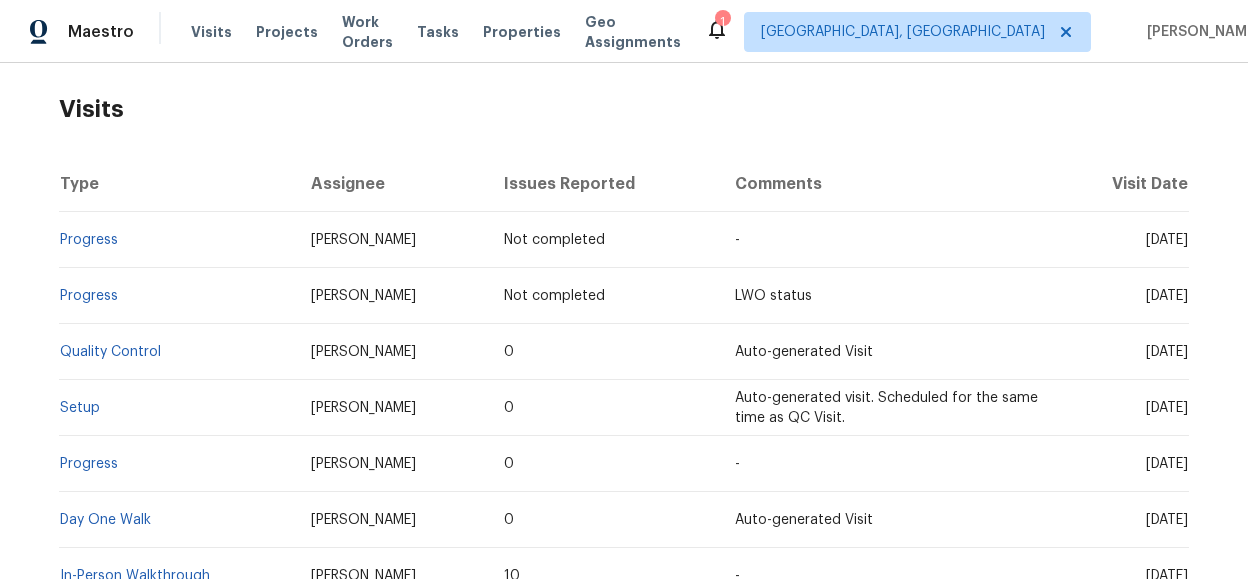 click on "Back to all projects 5024 Shadycrest Rd, Columbus, OH 43229 3 Beds | 2 Baths | Total: 2160 ft² | Above Grade: 2160 ft² | Basement Finished: N/A | 1967 Not seen today Mark Seen Actions Last Visit Date 7/14/2025  by  Dennis Neuhardt   Project Listed   7/14/2025  -  7/16/2025 In Progress Visits Work Orders Maintenance Notes Condition Adjustments Costs Photos Floor Plans Cases Visits Type Assignee Issues Reported Comments Visit Date Progress Keith Hollingsworth Not completed - Thu, Jul 17 2025 Progress Keith Hollingsworth Not completed LWO status Wed, Jul 16 2025 Quality Control Keith Hollingsworth 0 Auto-generated Visit Mon, Jul 14 2025 Setup Dennis Neuhardt 0 Auto-generated visit. Scheduled for the same time as QC Visit. Mon, Jul 14 2025 Progress Keith Hollingsworth 0 - Fri, Jul 11 2025 Day One Walk Keith Hollingsworth 0 Auto-generated Visit Wed, Jul 02 2025 In-Person Walkthrough Keith Hollingsworth 10 - Wed, Jun 11 2025" at bounding box center [624, 321] 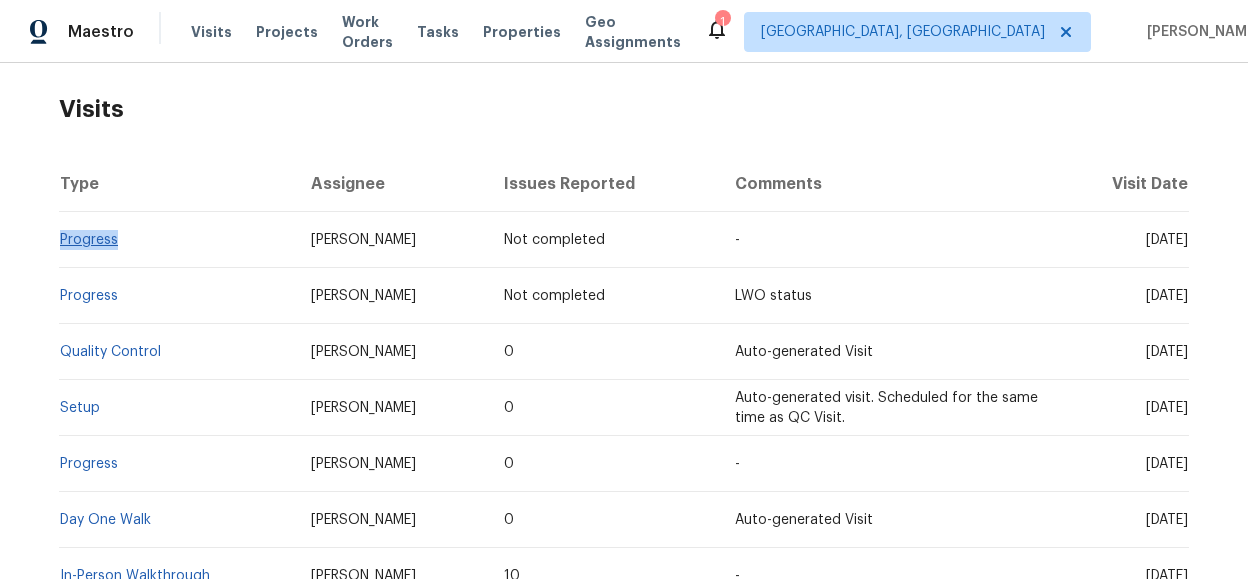 drag, startPoint x: 130, startPoint y: 237, endPoint x: 52, endPoint y: 238, distance: 78.00641 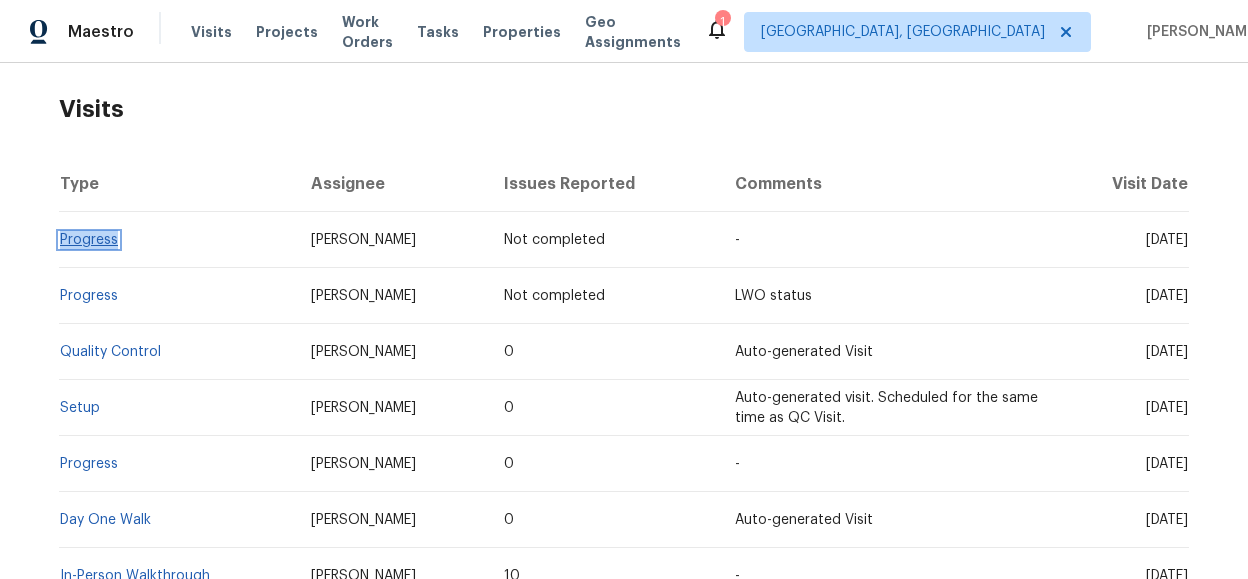 copy on "Progress" 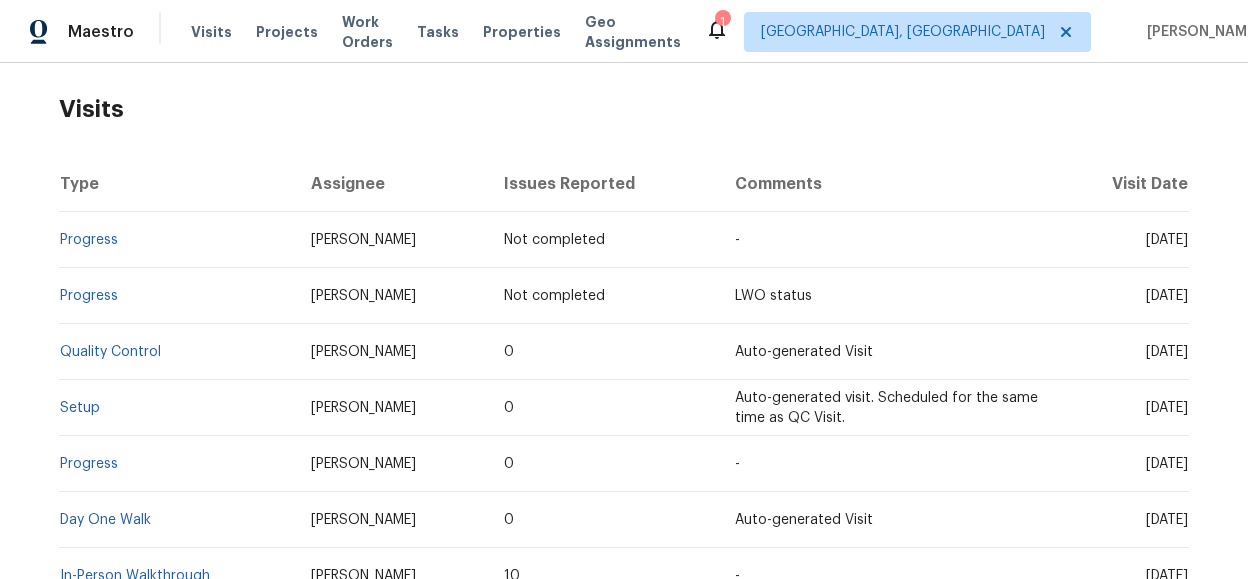 click on "[DATE]" at bounding box center (1167, 352) 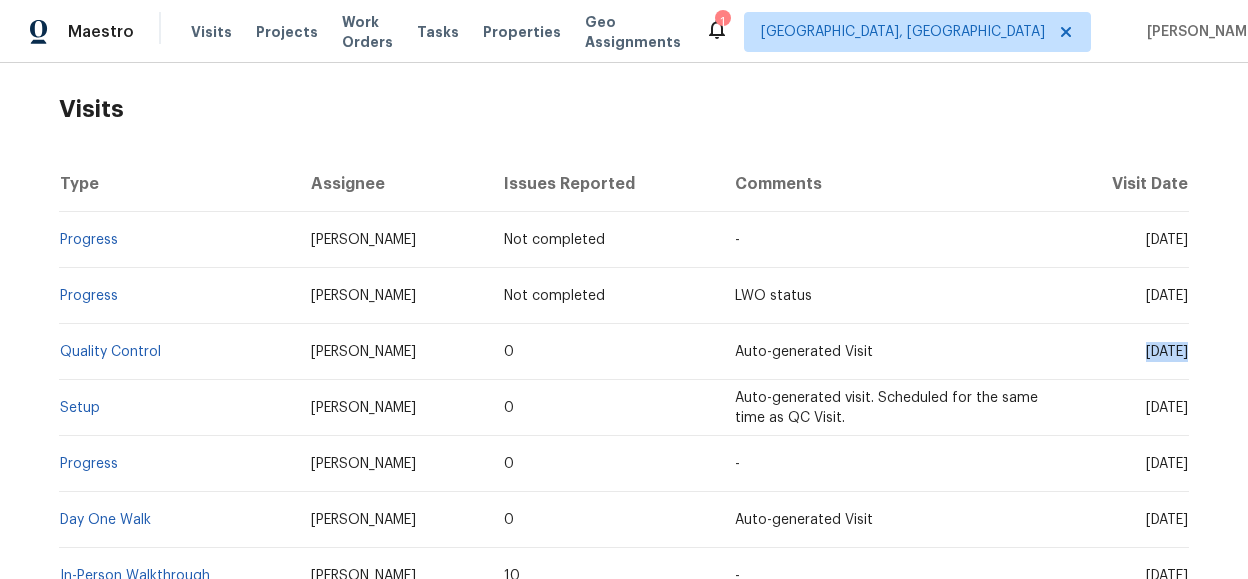 click on "[DATE]" at bounding box center (1167, 352) 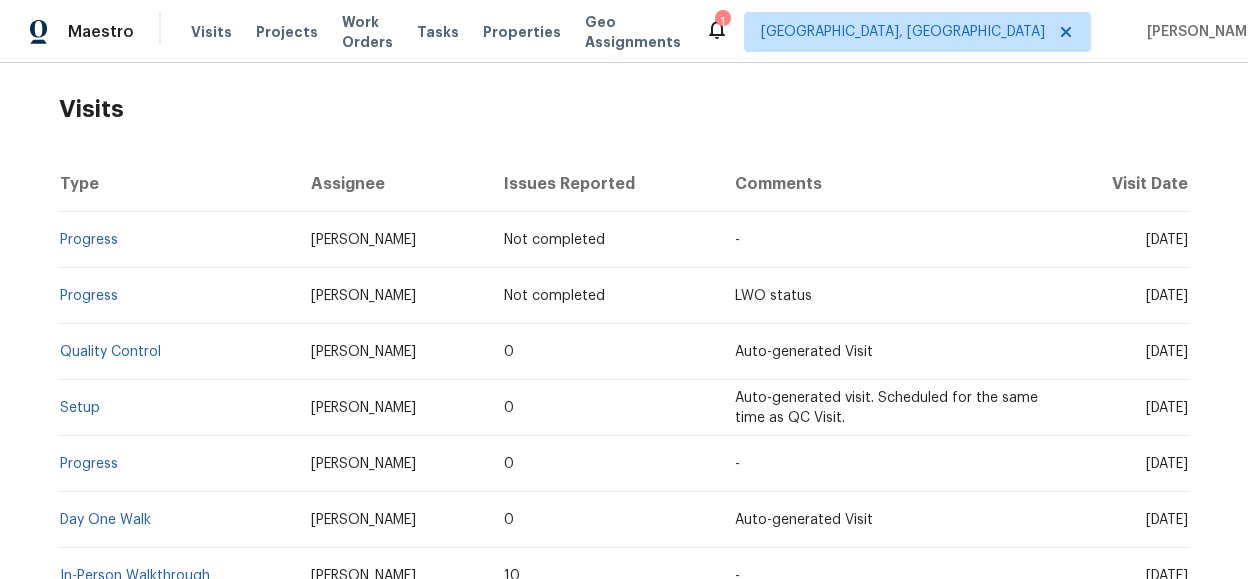 click on "Back to all projects 5024 Shadycrest Rd, Columbus, OH 43229 3 Beds | 2 Baths | Total: 2160 ft² | Above Grade: 2160 ft² | Basement Finished: N/A | 1967 Not seen today Mark Seen Actions Last Visit Date 7/14/2025  by  Dennis Neuhardt   Project Listed   7/14/2025  -  7/16/2025 In Progress Visits Work Orders Maintenance Notes Condition Adjustments Costs Photos Floor Plans Cases Visits Type Assignee Issues Reported Comments Visit Date Progress Keith Hollingsworth Not completed - Thu, Jul 17 2025 Progress Keith Hollingsworth Not completed LWO status Wed, Jul 16 2025 Quality Control Keith Hollingsworth 0 Auto-generated Visit Mon, Jul 14 2025 Setup Dennis Neuhardt 0 Auto-generated visit. Scheduled for the same time as QC Visit. Mon, Jul 14 2025 Progress Keith Hollingsworth 0 - Fri, Jul 11 2025 Day One Walk Keith Hollingsworth 0 Auto-generated Visit Wed, Jul 02 2025 In-Person Walkthrough Keith Hollingsworth 10 - Wed, Jun 11 2025" at bounding box center [624, 321] 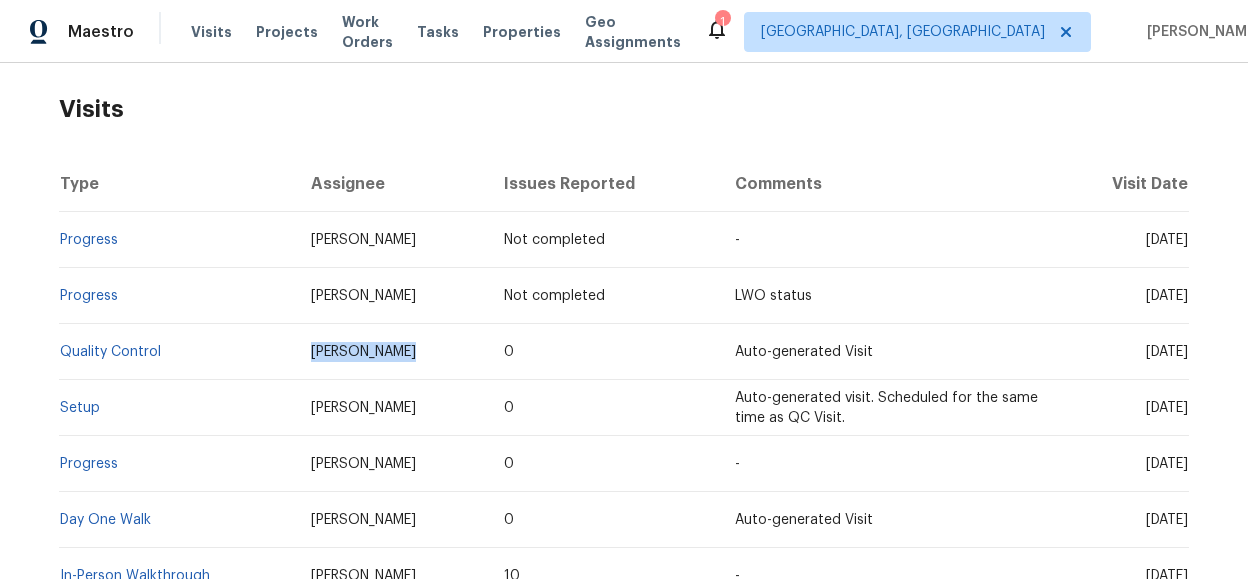 click on "[PERSON_NAME]" at bounding box center [392, 352] 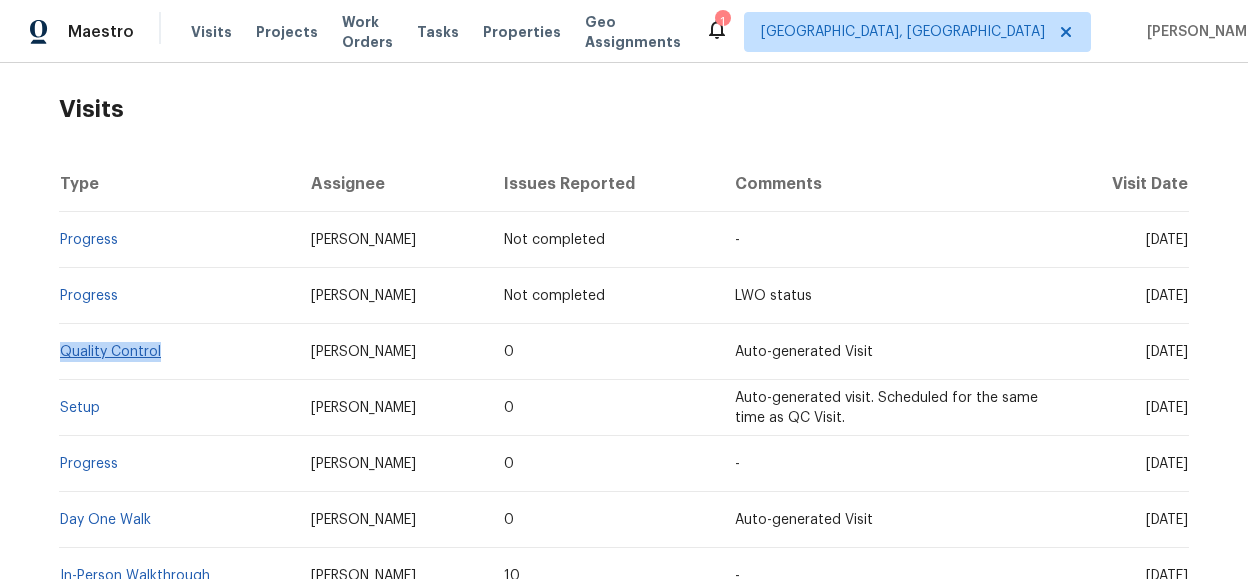 drag, startPoint x: 164, startPoint y: 354, endPoint x: 52, endPoint y: 353, distance: 112.00446 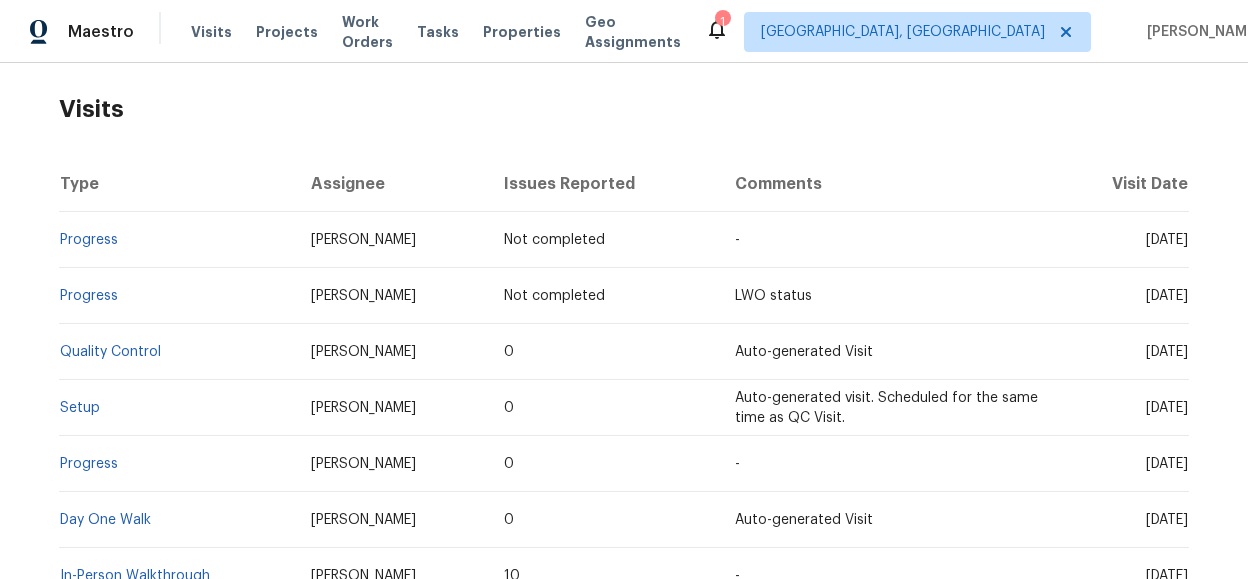 click on "Back to all projects 5024 Shadycrest Rd, Columbus, OH 43229 3 Beds | 2 Baths | Total: 2160 ft² | Above Grade: 2160 ft² | Basement Finished: N/A | 1967 Not seen today Mark Seen Actions Last Visit Date 7/14/2025  by  Dennis Neuhardt   Project Listed   7/14/2025  -  7/16/2025 In Progress Visits Work Orders Maintenance Notes Condition Adjustments Costs Photos Floor Plans Cases Visits Type Assignee Issues Reported Comments Visit Date Progress Keith Hollingsworth Not completed - Thu, Jul 17 2025 Progress Keith Hollingsworth Not completed LWO status Wed, Jul 16 2025 Quality Control Keith Hollingsworth 0 Auto-generated Visit Mon, Jul 14 2025 Setup Dennis Neuhardt 0 Auto-generated visit. Scheduled for the same time as QC Visit. Mon, Jul 14 2025 Progress Keith Hollingsworth 0 - Fri, Jul 11 2025 Day One Walk Keith Hollingsworth 0 Auto-generated Visit Wed, Jul 02 2025 In-Person Walkthrough Keith Hollingsworth 10 - Wed, Jun 11 2025" at bounding box center (624, 321) 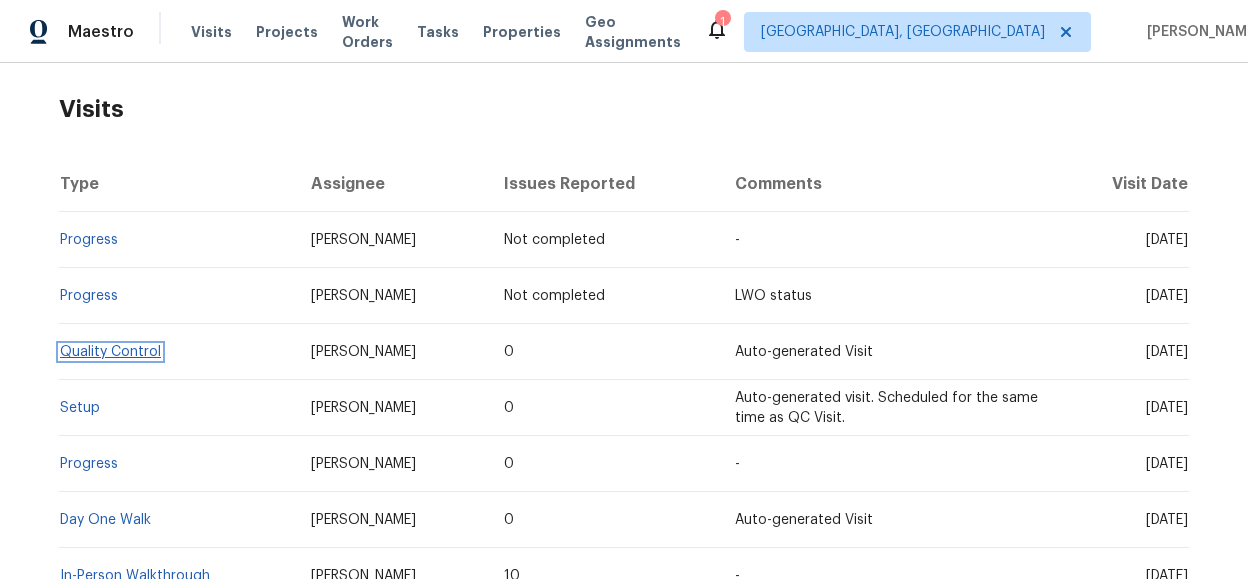 click on "Quality Control" at bounding box center [110, 352] 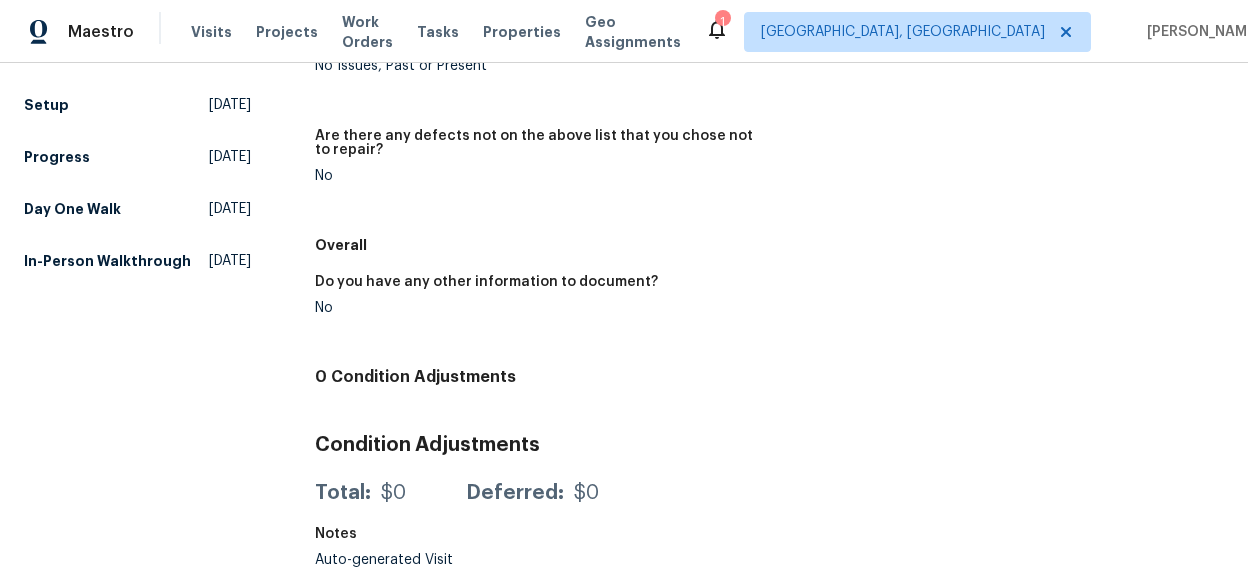 scroll, scrollTop: 350, scrollLeft: 0, axis: vertical 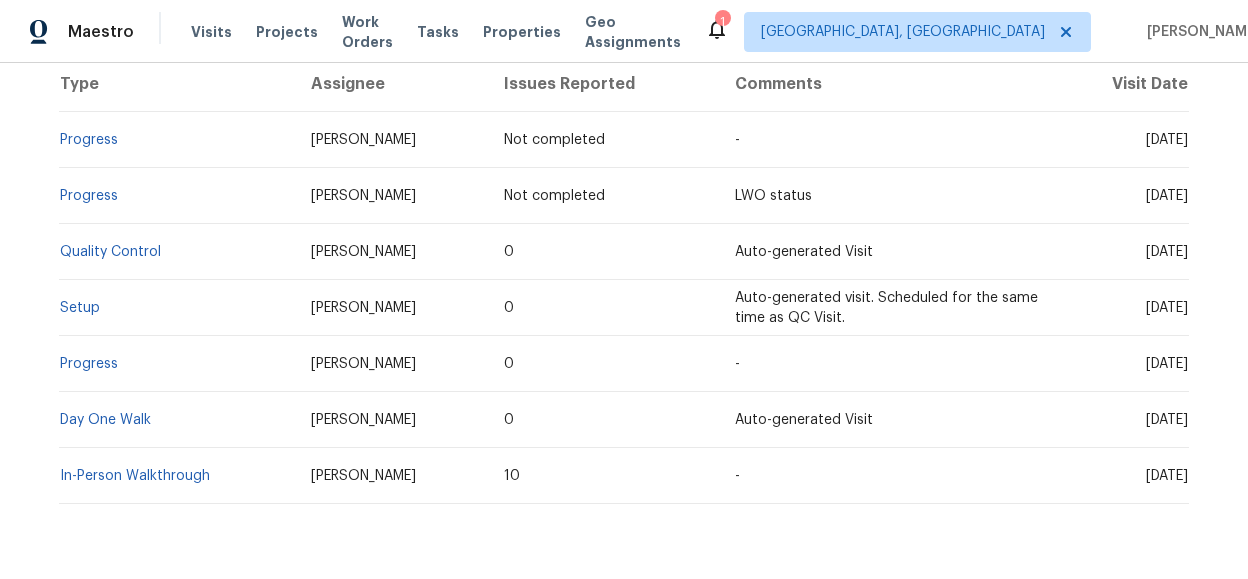 drag, startPoint x: 62, startPoint y: 319, endPoint x: 71, endPoint y: 327, distance: 12.0415945 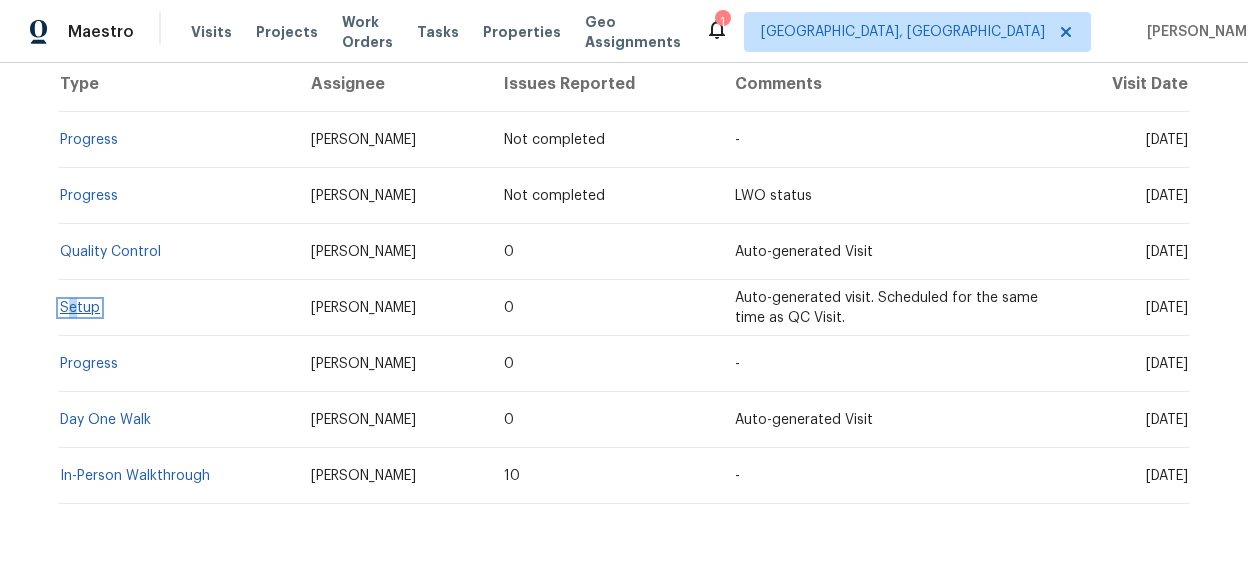 drag, startPoint x: 71, startPoint y: 327, endPoint x: 60, endPoint y: 303, distance: 26.400757 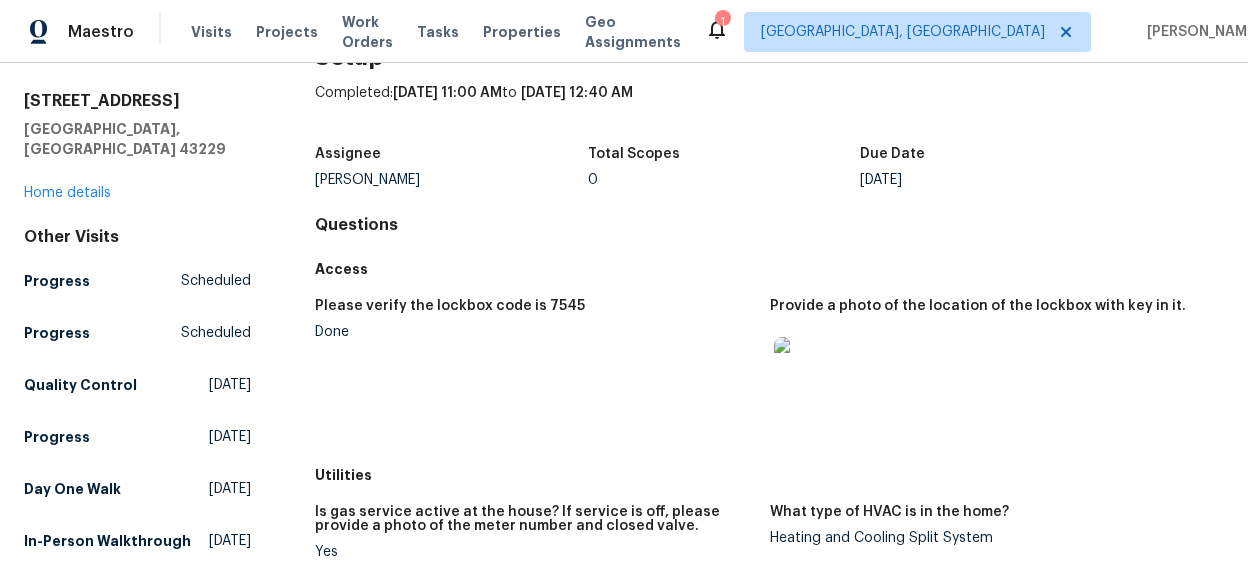 scroll, scrollTop: 100, scrollLeft: 0, axis: vertical 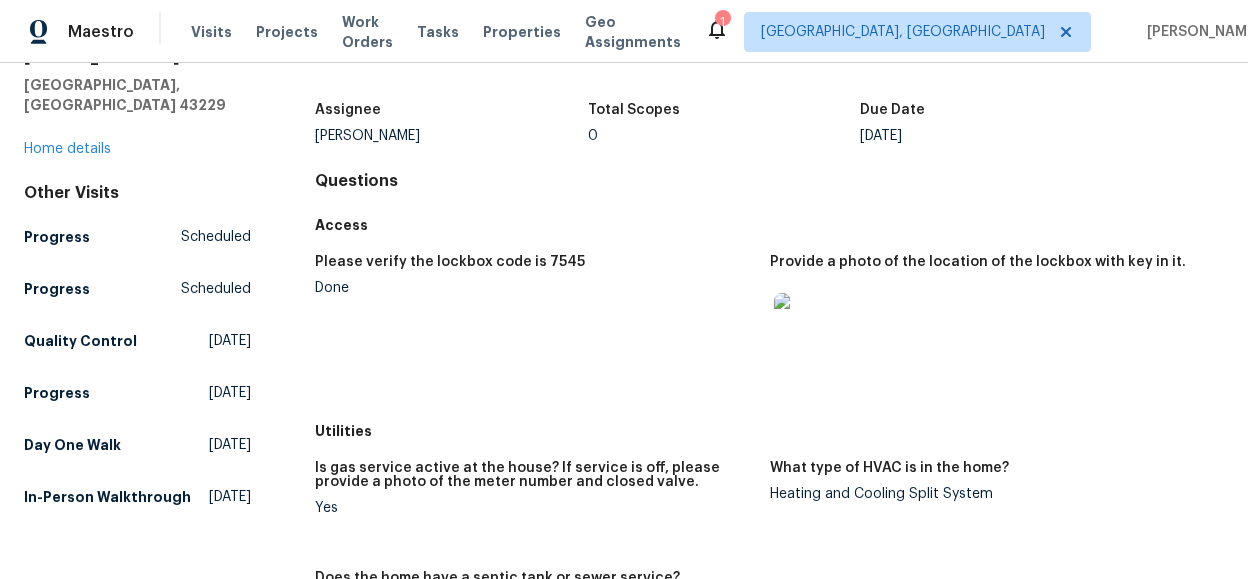 click at bounding box center [806, 325] 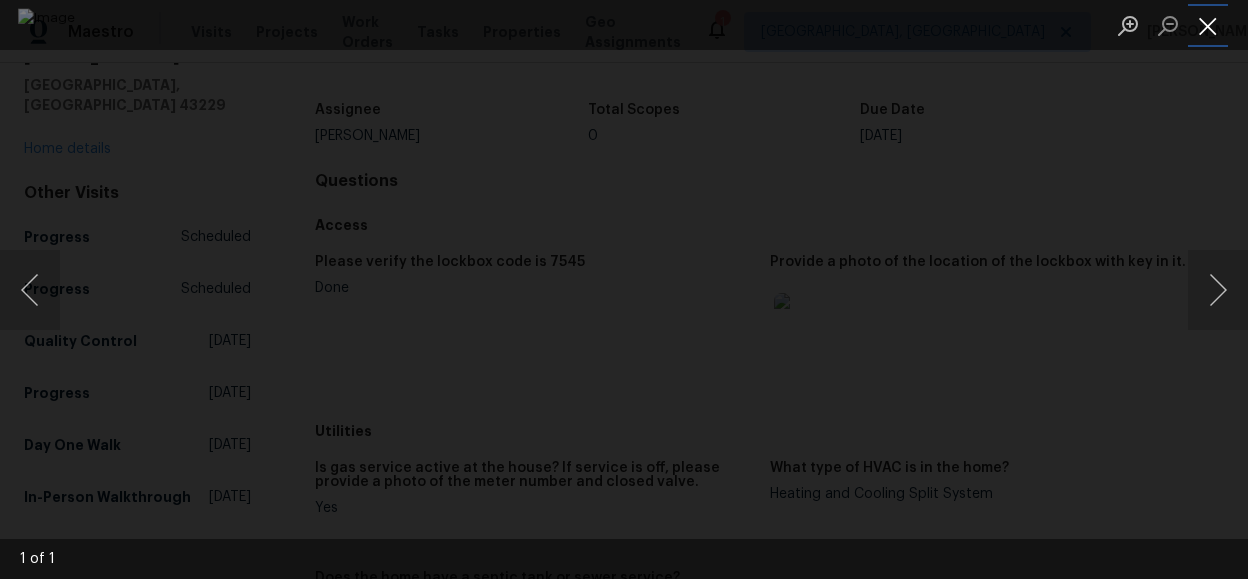 click at bounding box center (1208, 25) 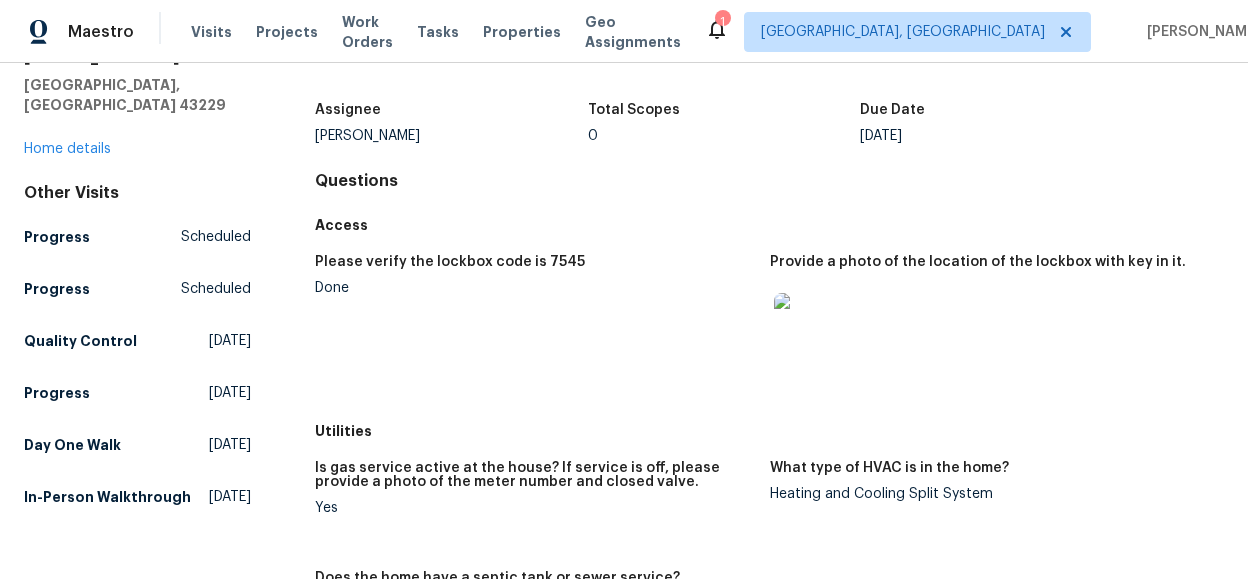 click on "All visits 5024 Shadycrest Rd Columbus, OH 43229 Home details Other Visits Progress Scheduled Progress Scheduled Quality Control Mon, Jul 14 2025 Progress Fri, Jul 11 2025 Day One Walk Wed, Jul 02 2025 In-Person Walkthrough Wed, Jun 11 2025 Setup Completed:  7/14/2025, 11:00 AM  to   7/14/2025, 12:40 AM Assignee Dennis Neuhardt Total Scopes 0 Due Date Mon, Jul 14 Questions Access Please verify the lockbox code is 7545 Done Provide a photo of the location of the lockbox with key in it. Utilities Is gas service active at the house? If service is off, please provide a photo of the meter number and closed valve. Yes What type of HVAC is in the home? Heating and Cooling Split System Does the home have a septic tank or sewer service? Sewer Maintenance Does this home need landscaping service? If so, what should the cadence be? Bi-weekly Interior Details Does the home have a basement? Yes, unfinished (2+ photos) Comment:   Unfinished If there are fireplaces, what type? None What flooring type exists in the home? No" at bounding box center (624, 321) 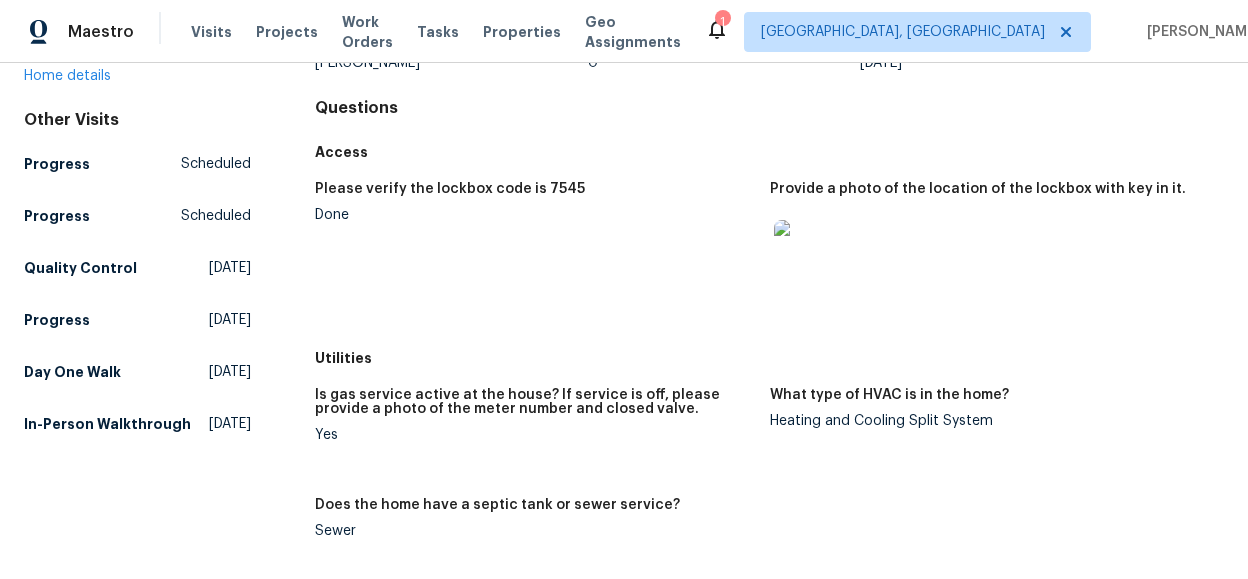 scroll, scrollTop: 200, scrollLeft: 0, axis: vertical 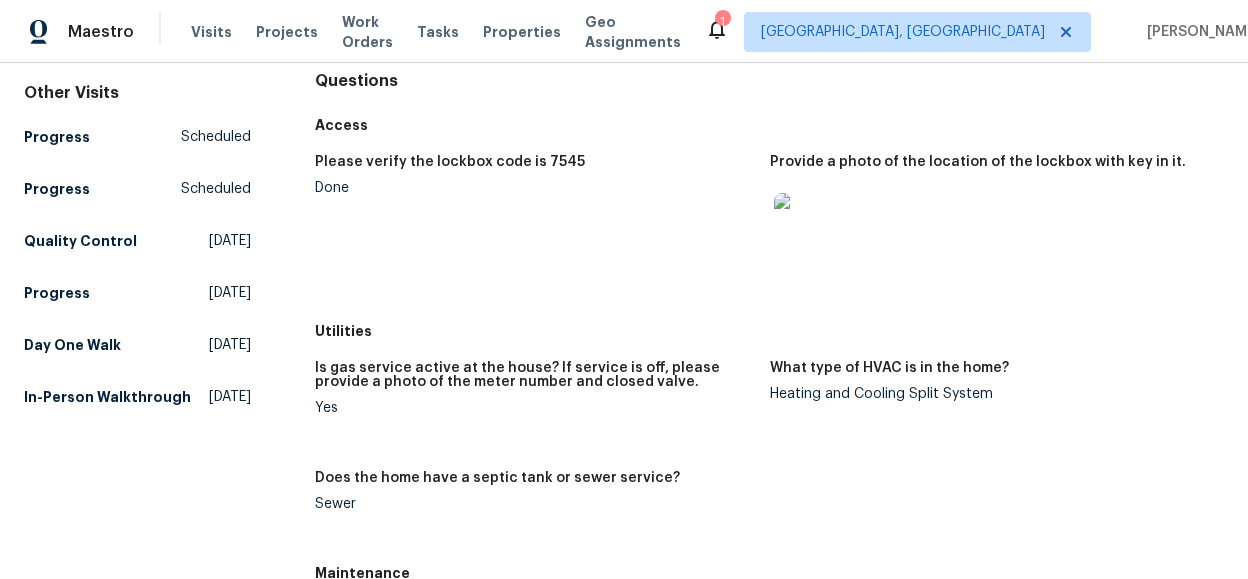 click on "Please verify the lockbox code is 7545" at bounding box center (450, 162) 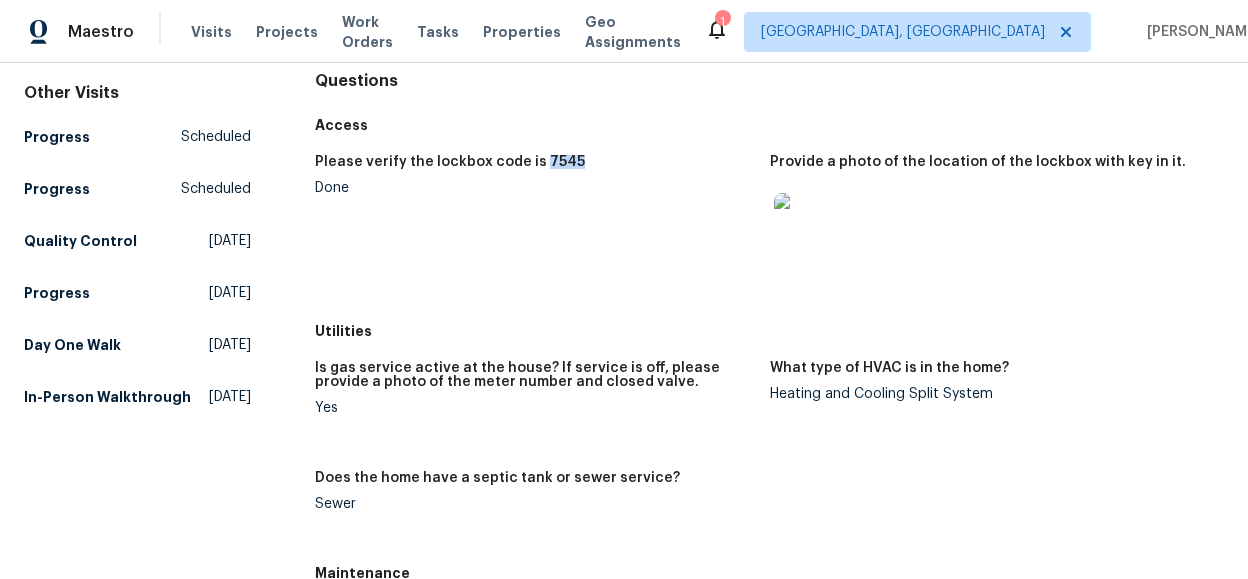 click on "Please verify the lockbox code is 7545" at bounding box center [450, 162] 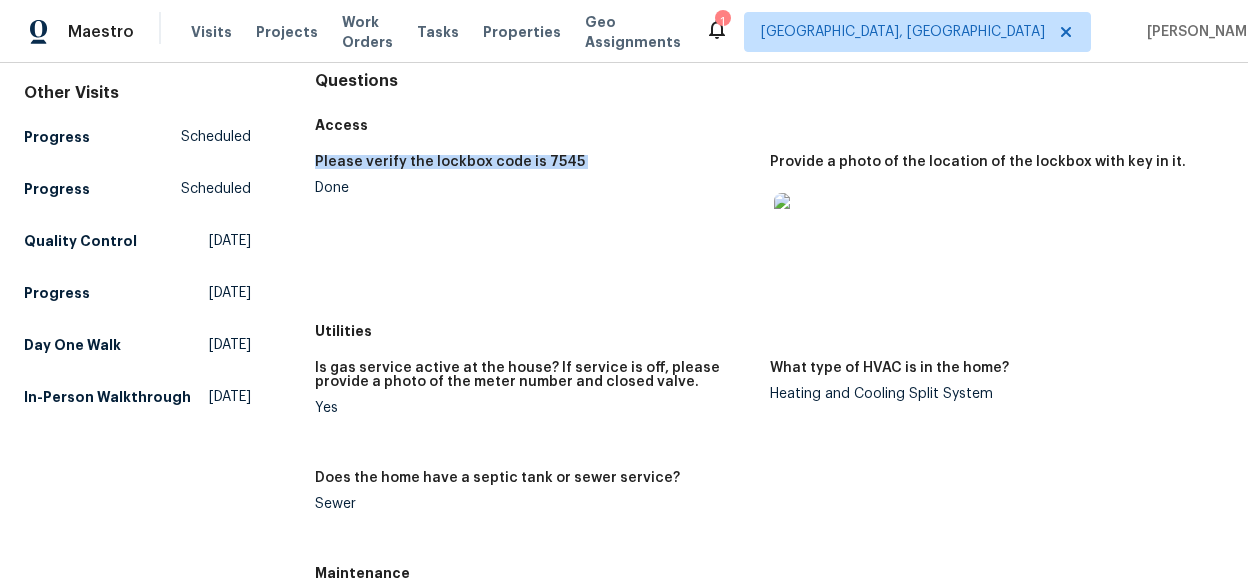 click on "Please verify the lockbox code is 7545" at bounding box center [450, 162] 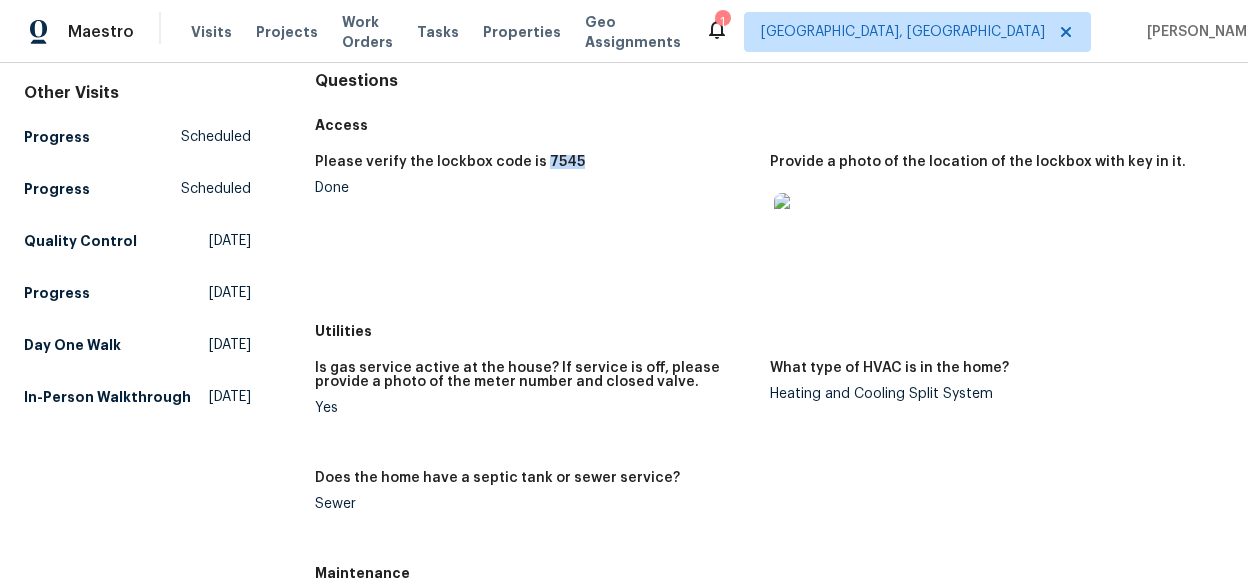 drag, startPoint x: 569, startPoint y: 159, endPoint x: 533, endPoint y: 154, distance: 36.345562 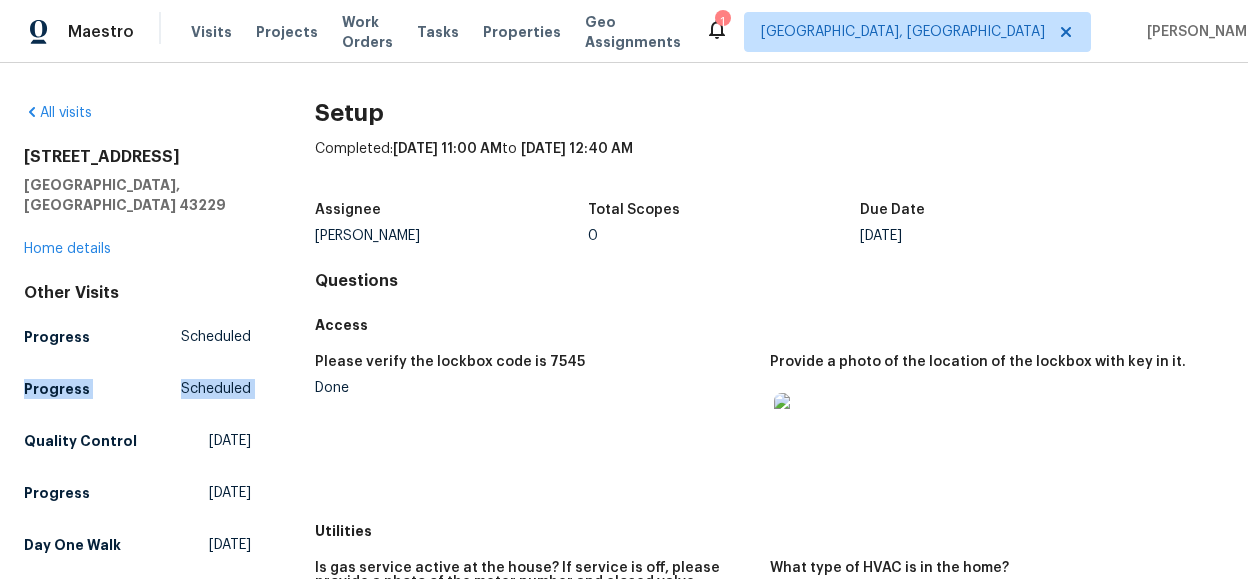 click on "Maestro Visits Projects Work Orders Tasks Properties Geo Assignments 1 Albuquerque, NM Ariel Mondragon All visits 5024 Shadycrest Rd Columbus, OH 43229 Home details Other Visits Progress Scheduled Progress Scheduled Quality Control Mon, Jul 14 2025 Progress Fri, Jul 11 2025 Day One Walk Wed, Jul 02 2025 In-Person Walkthrough Wed, Jun 11 2025 Setup Completed:  7/14/2025, 11:00 AM  to   7/14/2025, 12:40 AM Assignee Dennis Neuhardt Total Scopes 0 Due Date Mon, Jul 14 Questions Access Please verify the lockbox code is 7545 Done Provide a photo of the location of the lockbox with key in it. Utilities Is gas service active at the house? If service is off, please provide a photo of the meter number and closed valve. Yes What type of HVAC is in the home? Heating and Cooling Split System Does the home have a septic tank or sewer service? Sewer Maintenance Does this home need landscaping service? If so, what should the cadence be? Bi-weekly Interior Details Does the home have a basement? Yes, unfinished (2+ photos)" at bounding box center [624, 289] 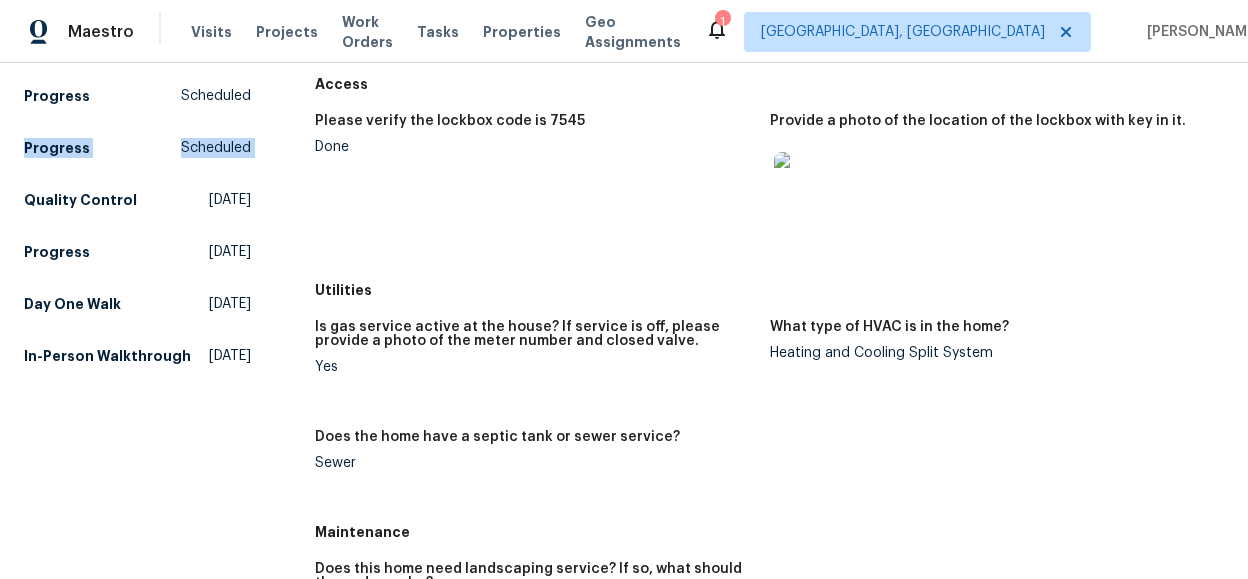 scroll, scrollTop: 0, scrollLeft: 0, axis: both 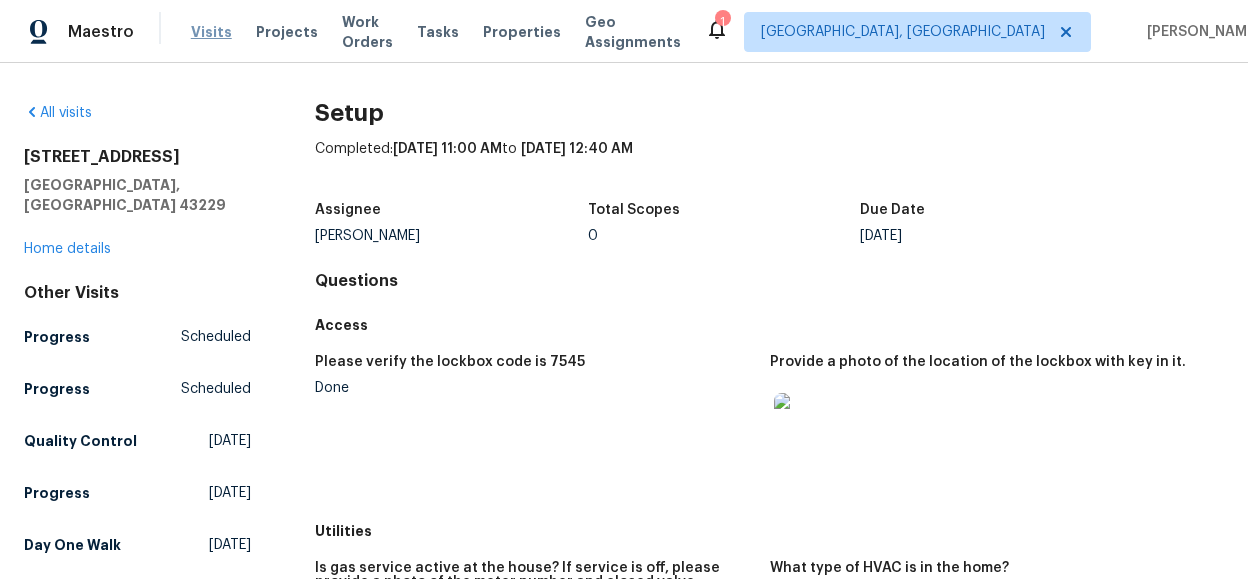 click on "Visits" at bounding box center (211, 32) 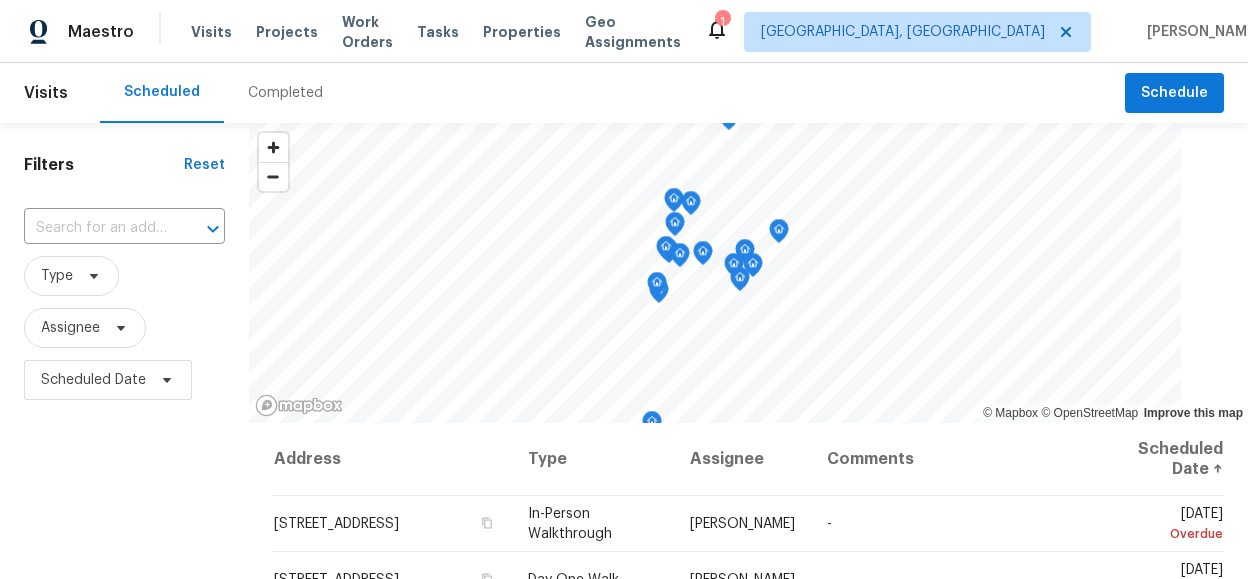 click on "Visits Scheduled Completed Schedule" at bounding box center [624, 93] 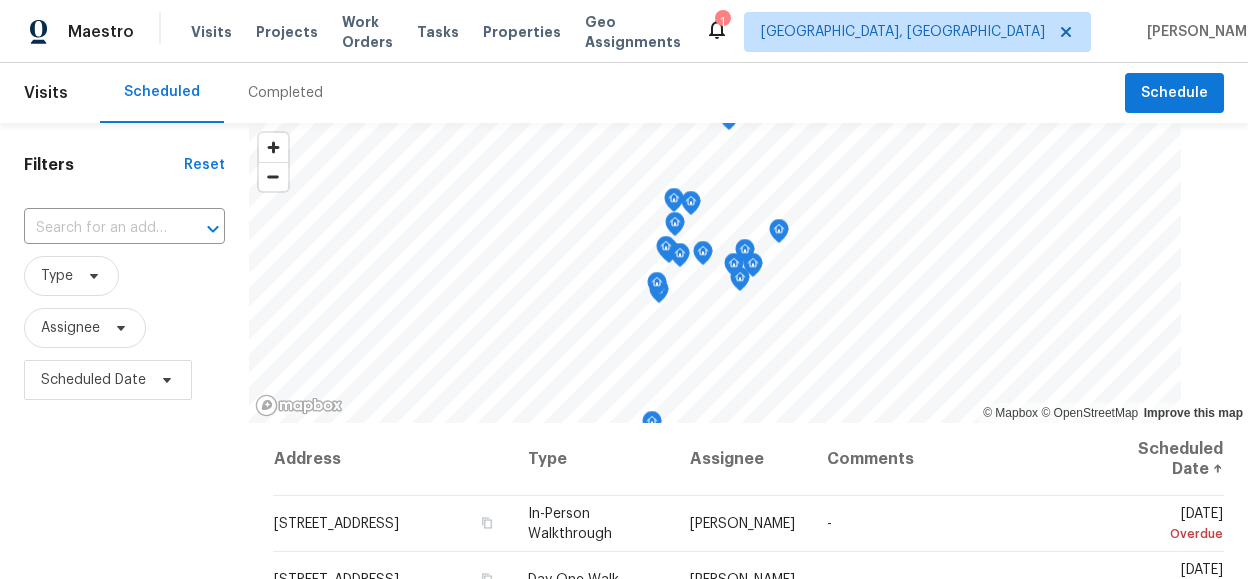 click on "Visits" at bounding box center (46, 93) 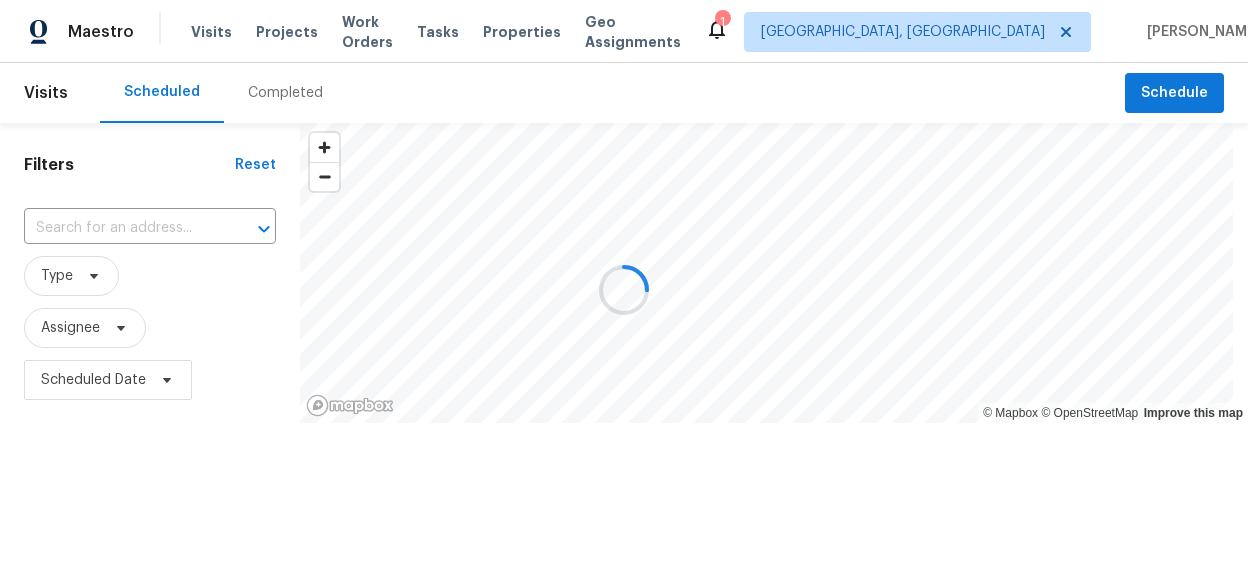 scroll, scrollTop: 0, scrollLeft: 0, axis: both 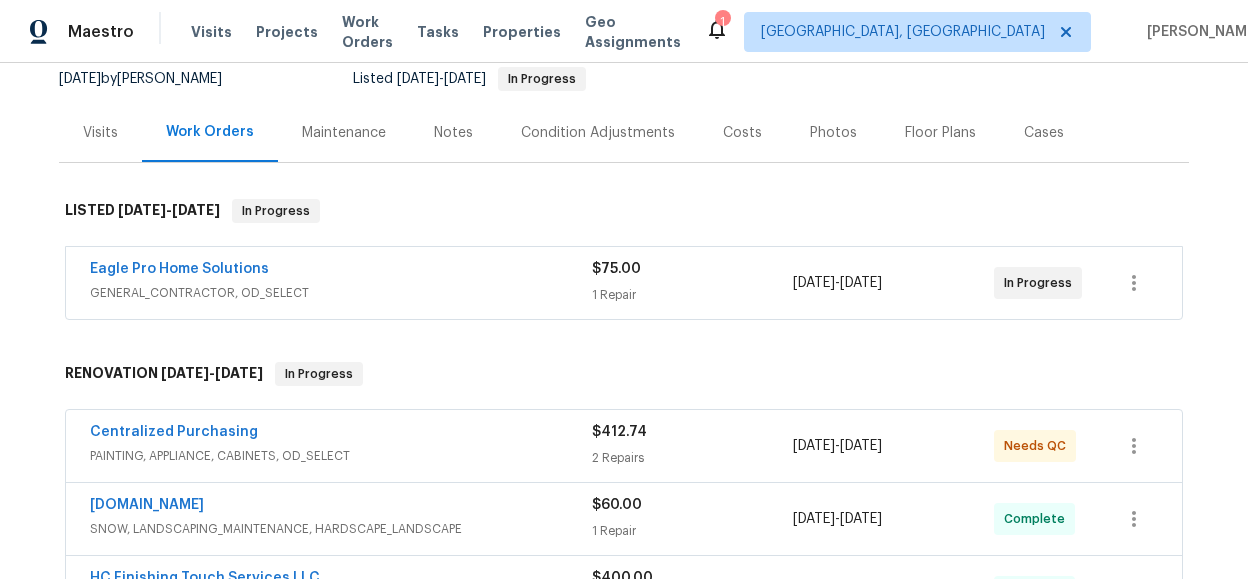 click on "Visits" at bounding box center [100, 133] 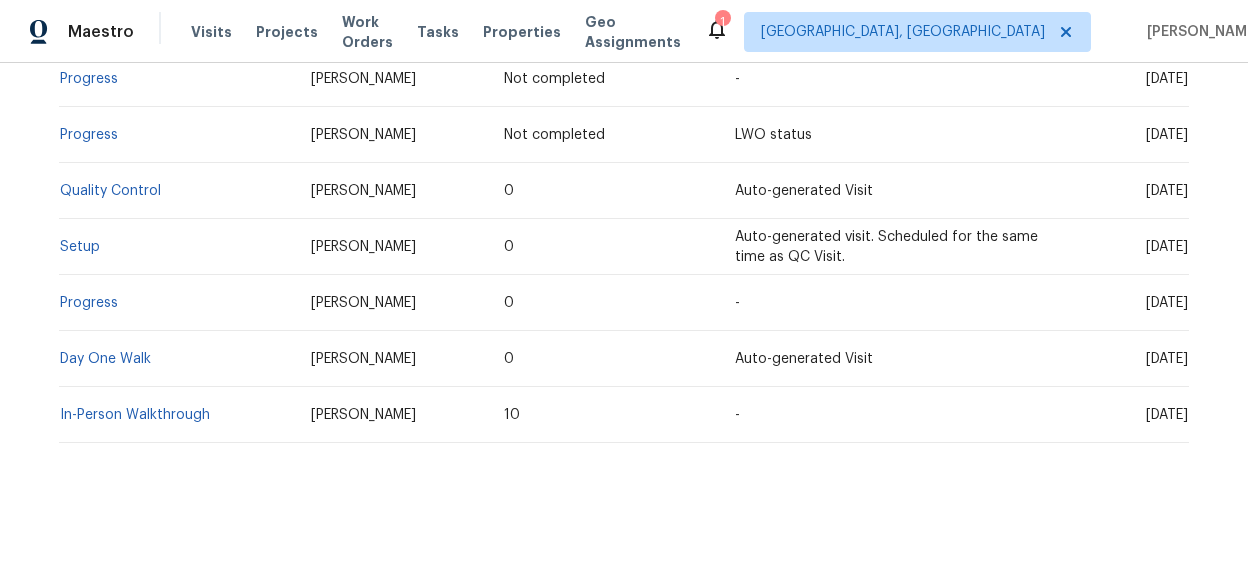 scroll, scrollTop: 176, scrollLeft: 0, axis: vertical 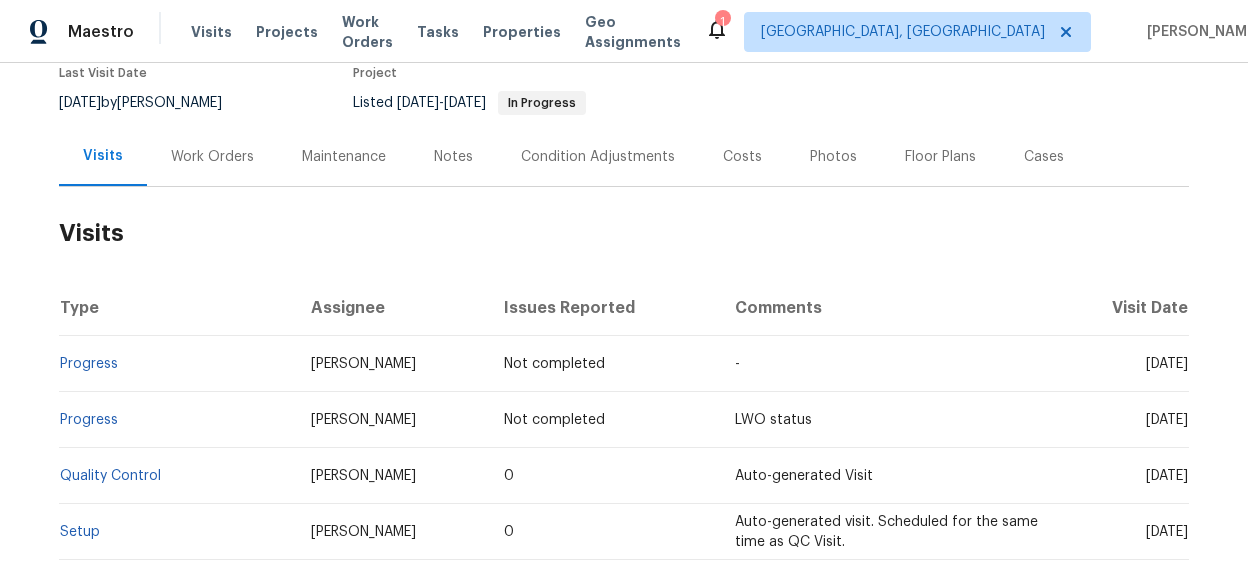 click on "Work Orders" at bounding box center [212, 157] 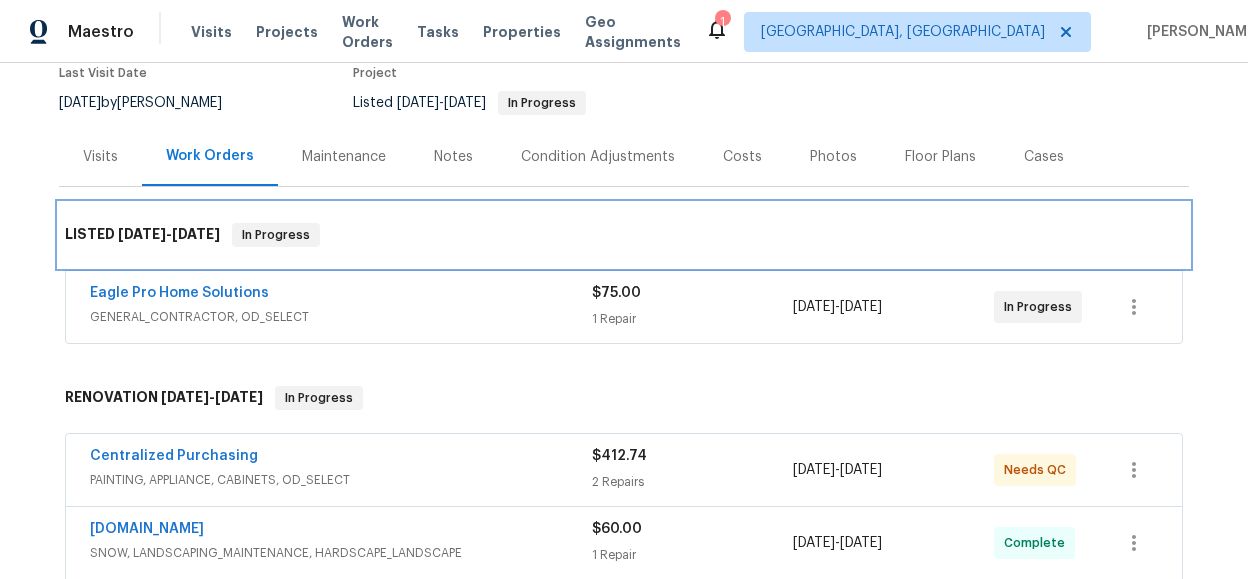 click on "[DATE]" at bounding box center (142, 234) 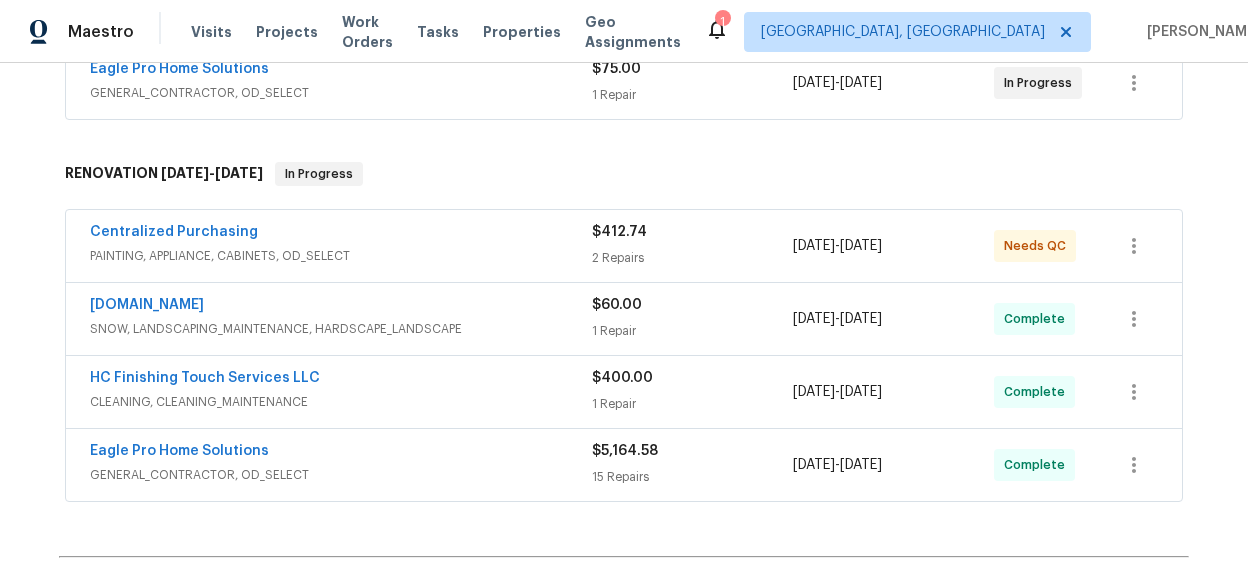 scroll, scrollTop: 245, scrollLeft: 0, axis: vertical 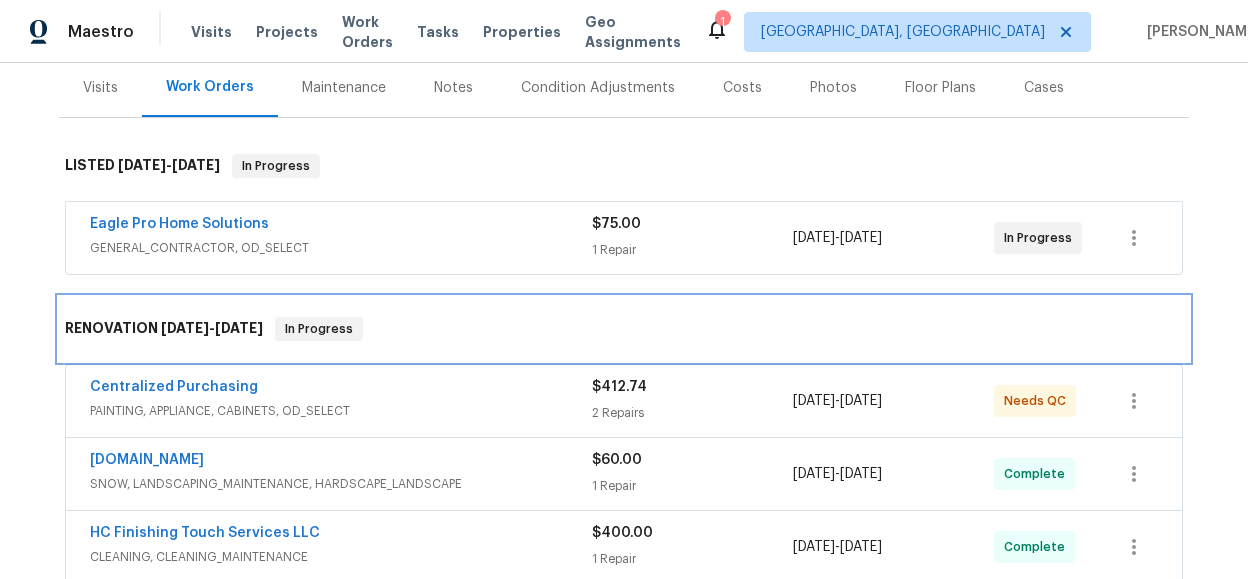 click on "[DATE]" at bounding box center (185, 328) 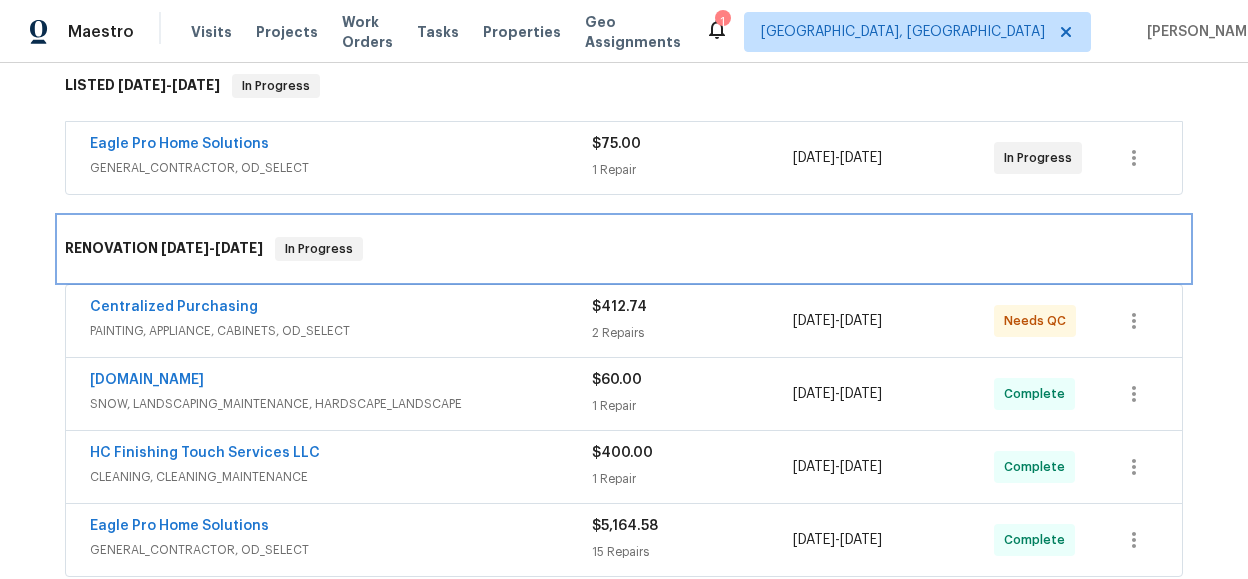 scroll, scrollTop: 445, scrollLeft: 0, axis: vertical 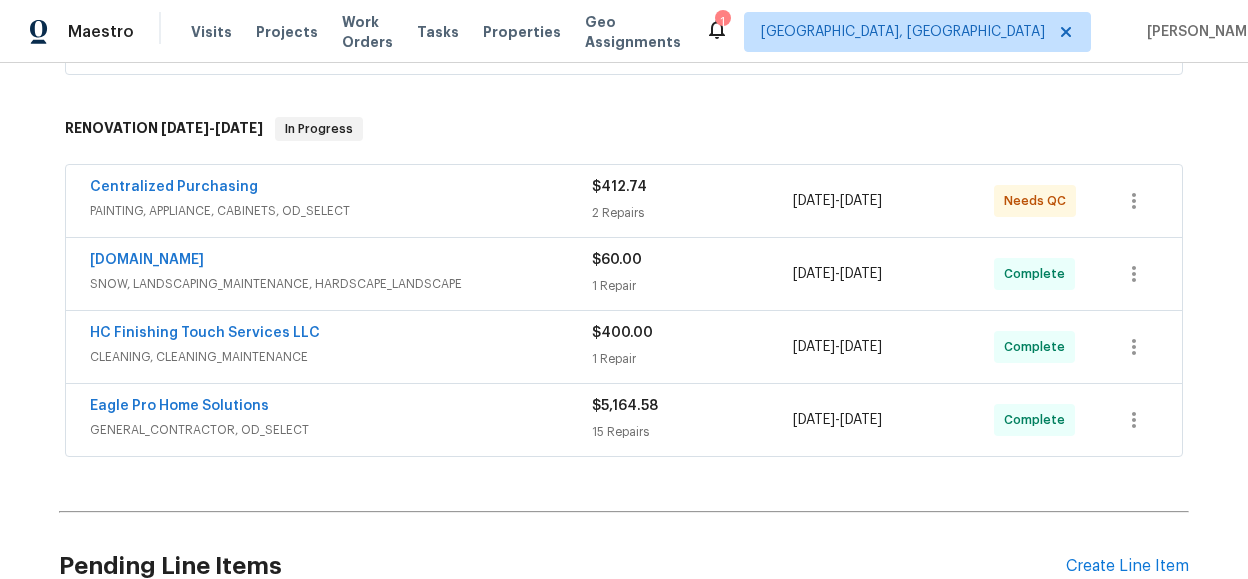 click on "Back to all projects [STREET_ADDRESS] 3 Beds | 2 Baths | Total: 2160 ft² | Above Grade: 2160 ft² | Basement Finished: N/A | 1967 Not seen [DATE] Mark Seen Actions Last Visit Date [DATE]  by  [PERSON_NAME]   Project Listed   [DATE]  -  [DATE] In Progress Visits Work Orders Maintenance Notes Condition Adjustments Costs Photos Floor Plans Cases LISTED   [DATE]  -  [DATE] In Progress Eagle Pro Home Solutions GENERAL_CONTRACTOR, OD_SELECT $75.00 1 Repair [DATE]  -  [DATE] In Progress RENOVATION   [DATE]  -  [DATE] In Progress Centralized Purchasing PAINTING, APPLIANCE, CABINETS, OD_SELECT $412.74 2 Repairs [DATE]  -  [DATE] Needs QC [DOMAIN_NAME] SNOW, LANDSCAPING_MAINTENANCE, HARDSCAPE_LANDSCAPE $60.00 1 Repair [DATE]  -  [DATE] Complete HC Finishing Touch Services LLC CLEANING, CLEANING_MAINTENANCE $400.00 1 Repair [DATE]  -  [DATE] Complete Eagle Pro Home Solutions GENERAL_CONTRACTOR, OD_SELECT $5,164.58 15 Repairs [DATE]  -  [DATE] Complete No line items." at bounding box center (624, 321) 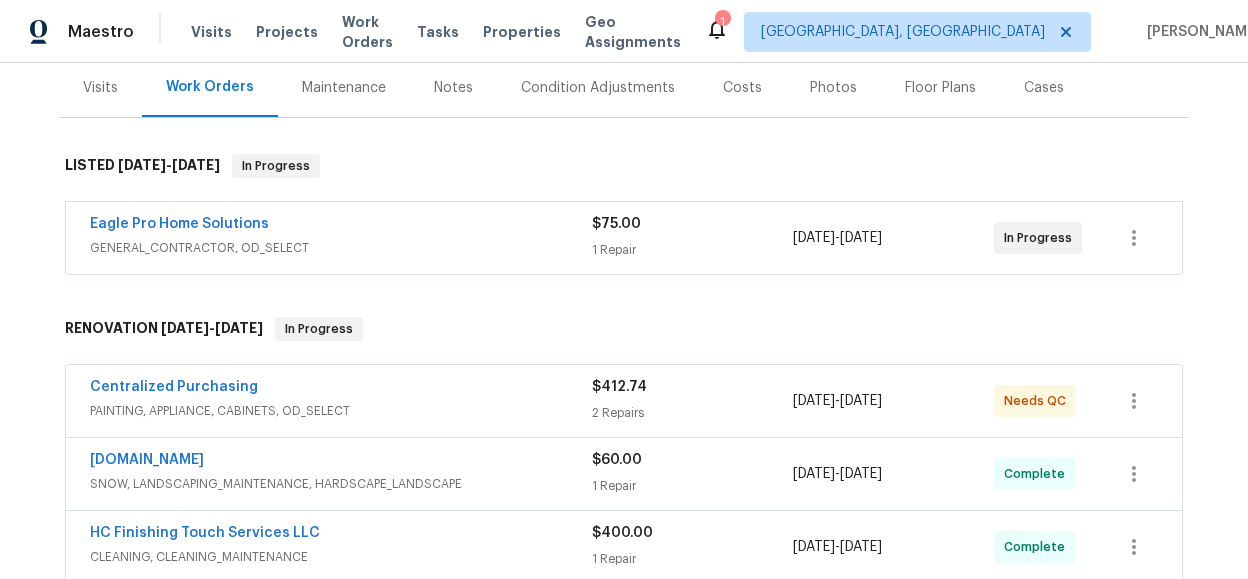 scroll, scrollTop: 345, scrollLeft: 0, axis: vertical 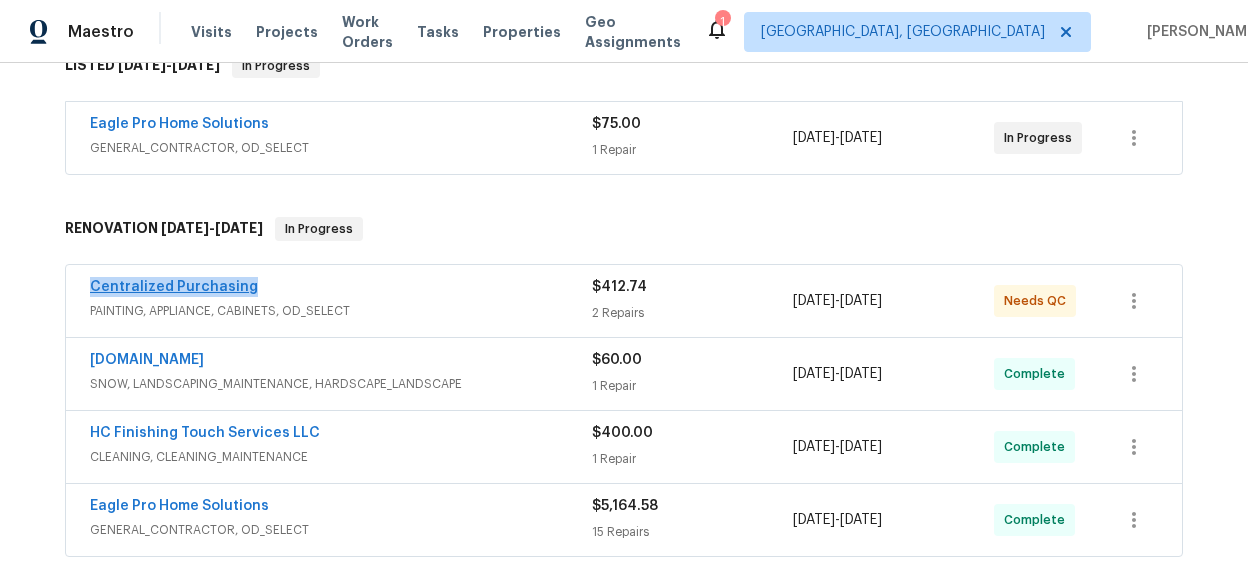 drag, startPoint x: 243, startPoint y: 285, endPoint x: 83, endPoint y: 284, distance: 160.00313 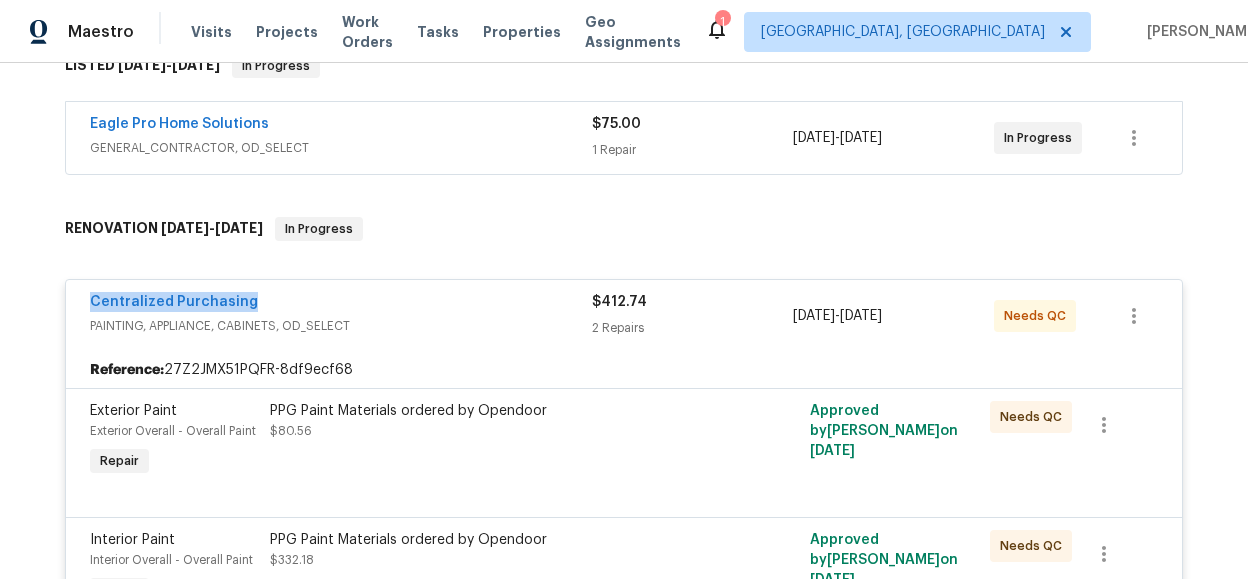 copy on "Centralized Purchasing" 